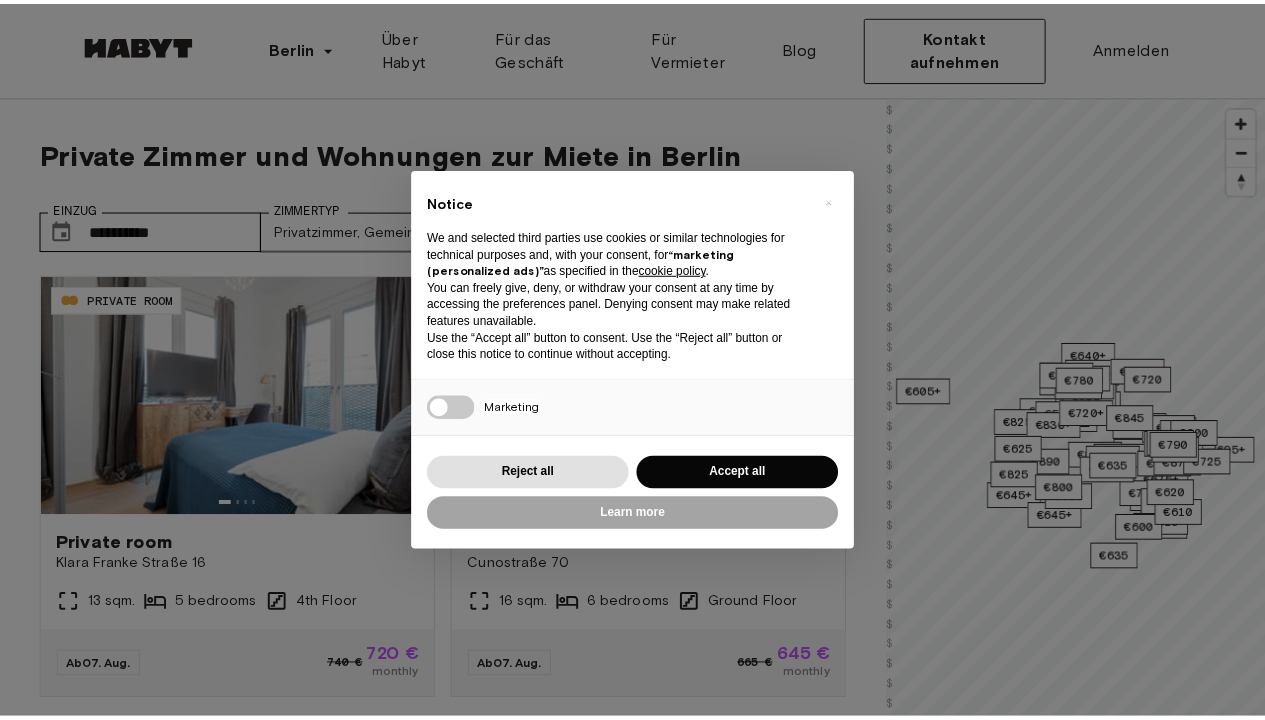 scroll, scrollTop: 0, scrollLeft: 0, axis: both 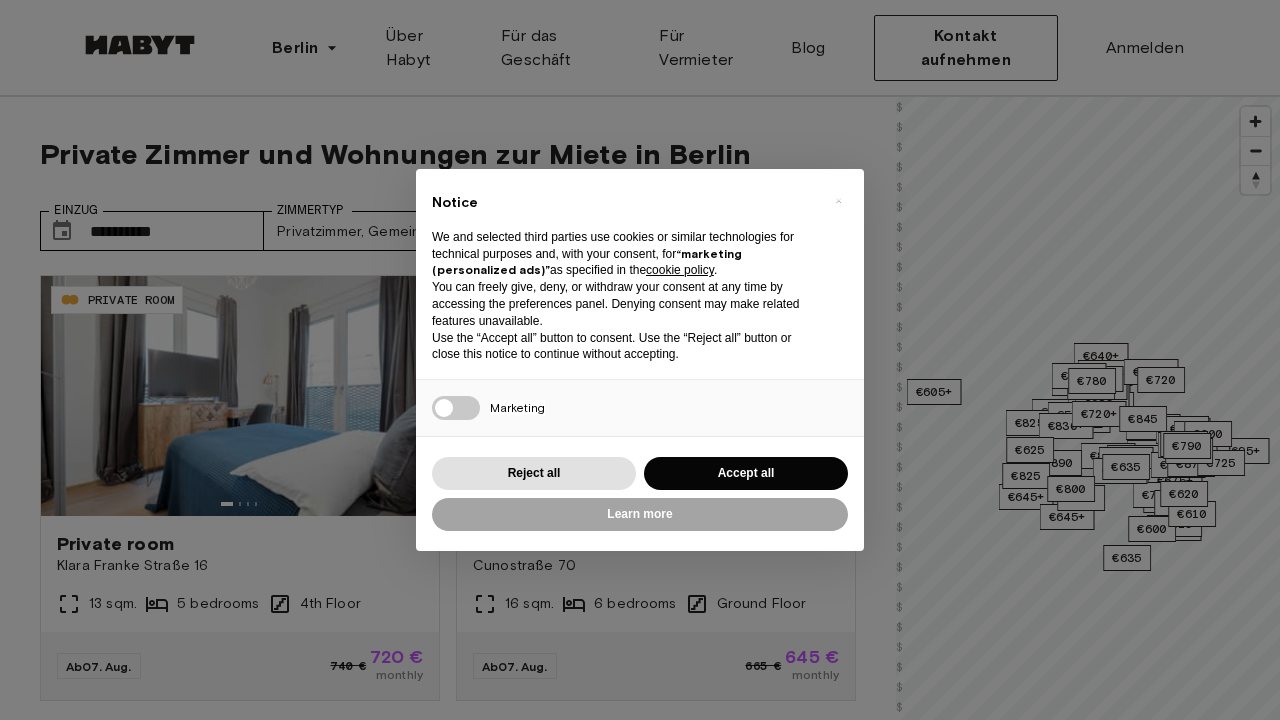 click on "Accept all" at bounding box center [746, 473] 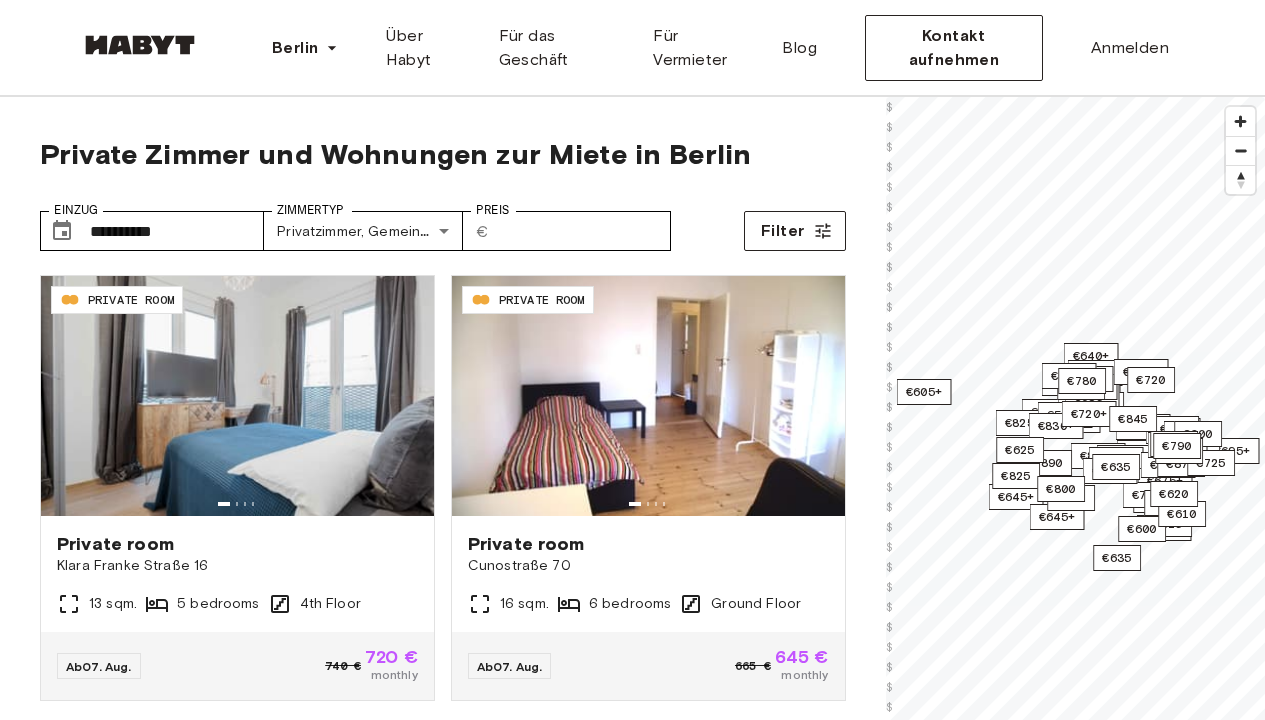 scroll, scrollTop: 0, scrollLeft: 0, axis: both 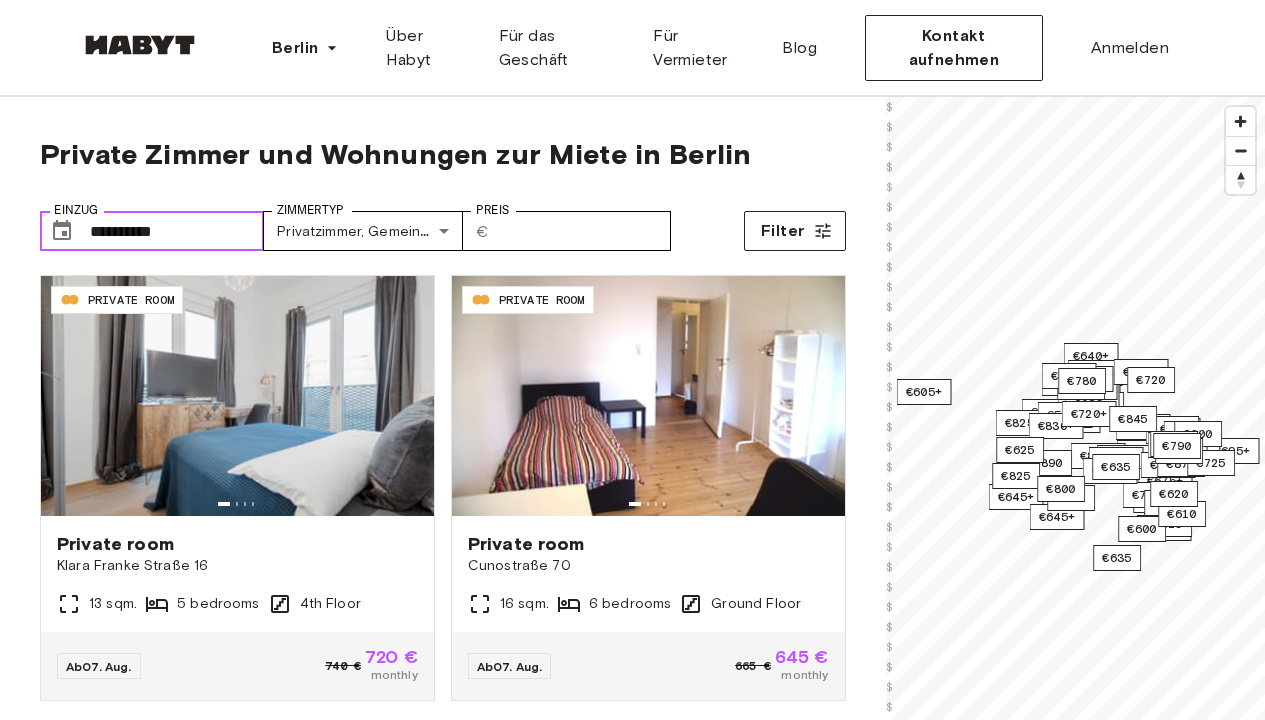 click on "**********" at bounding box center (177, 231) 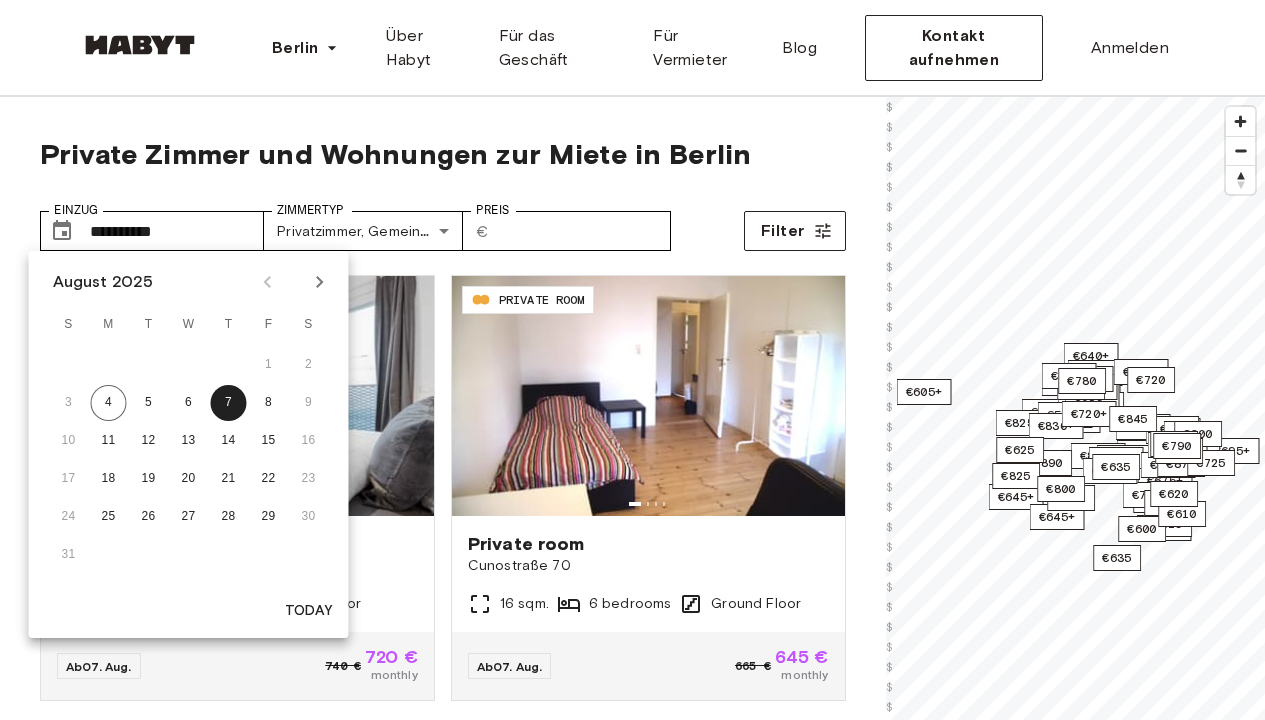 click on "August 2025" at bounding box center (103, 282) 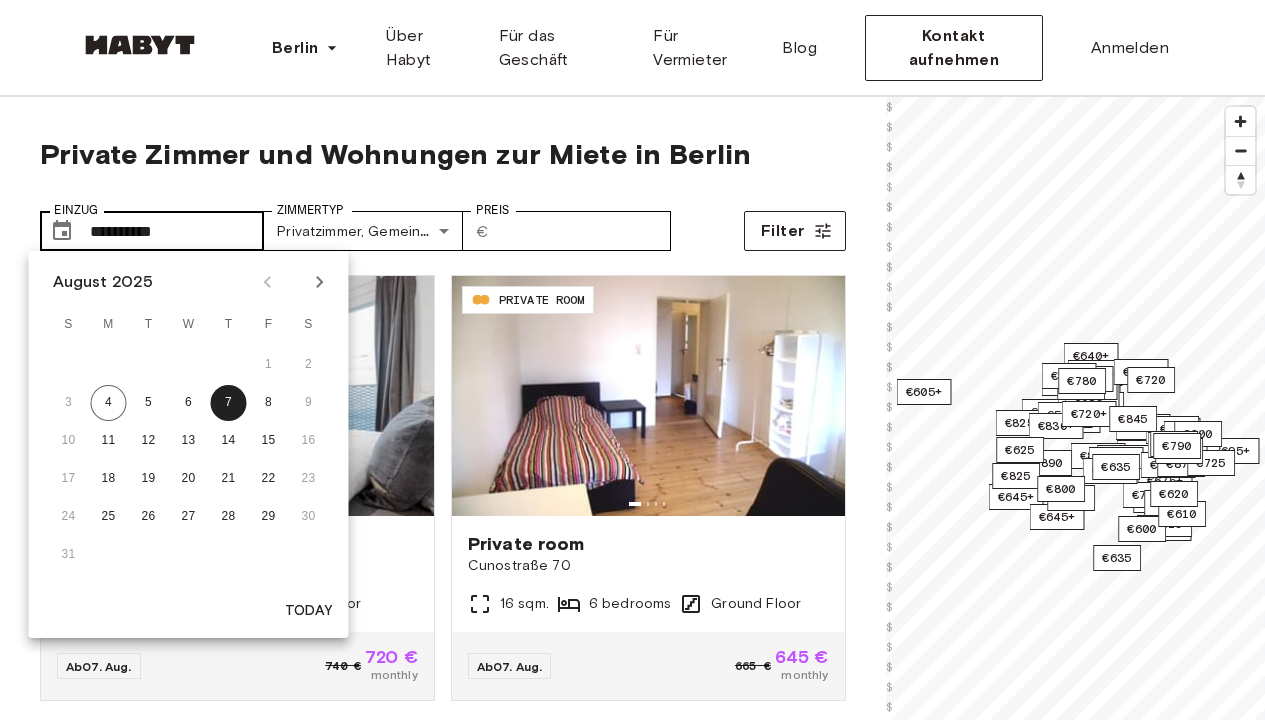 click on "**********" at bounding box center (177, 231) 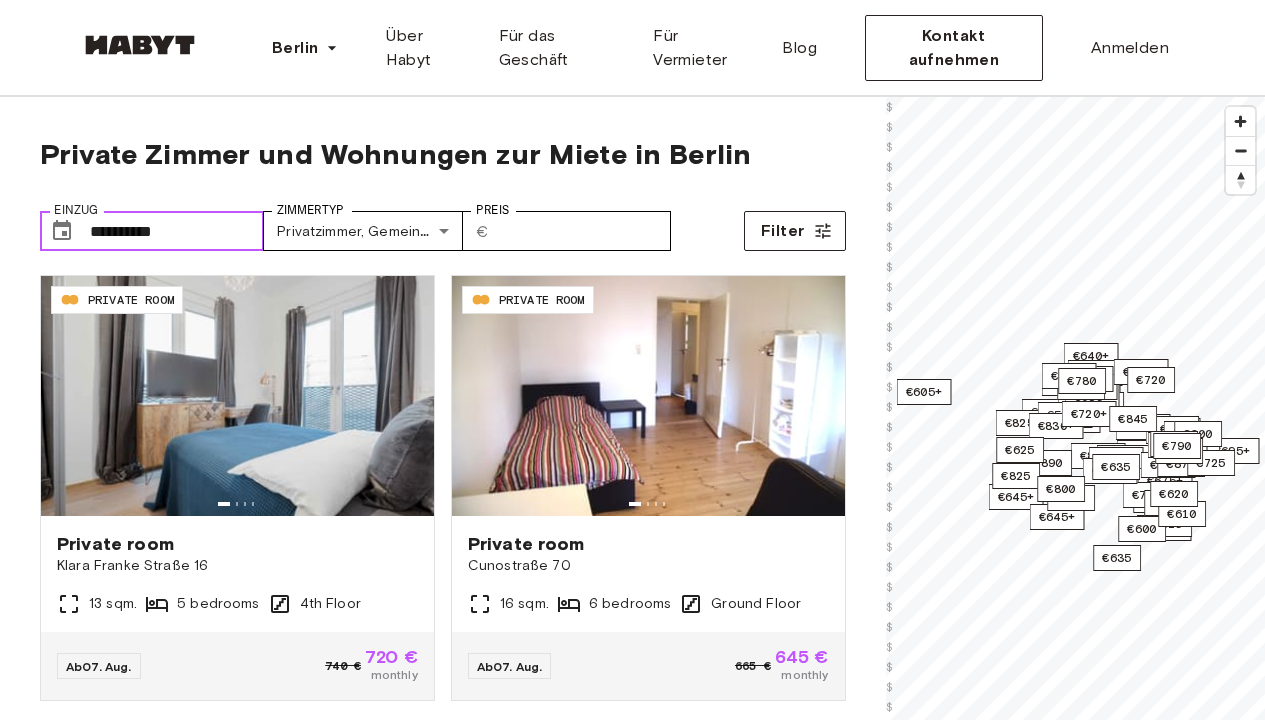click on "**********" at bounding box center [177, 231] 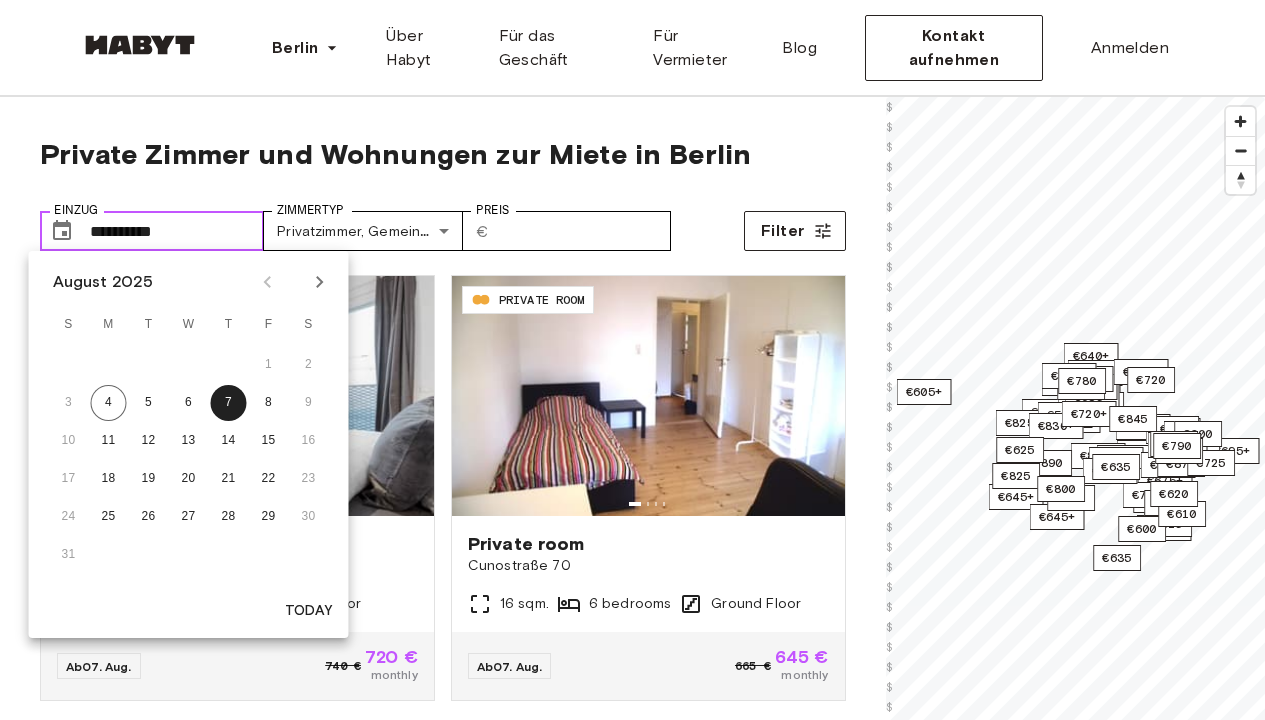 click on "**********" at bounding box center (177, 231) 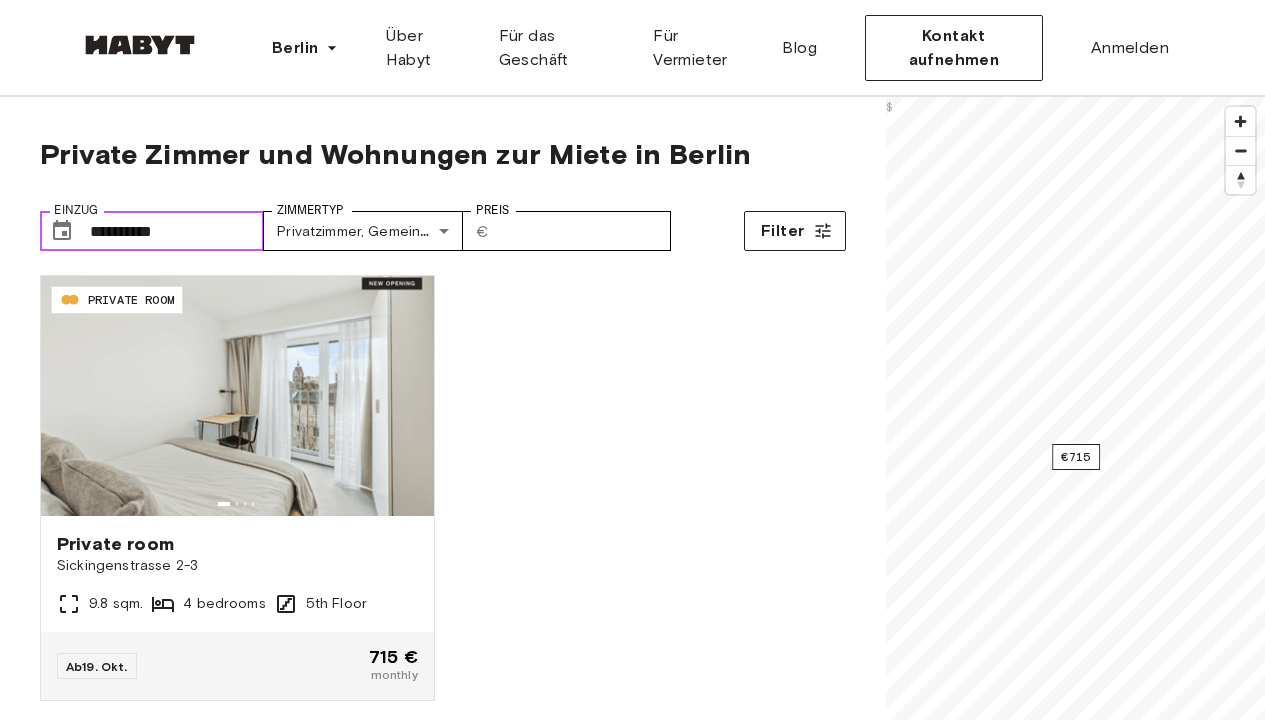 click on "**********" at bounding box center (177, 231) 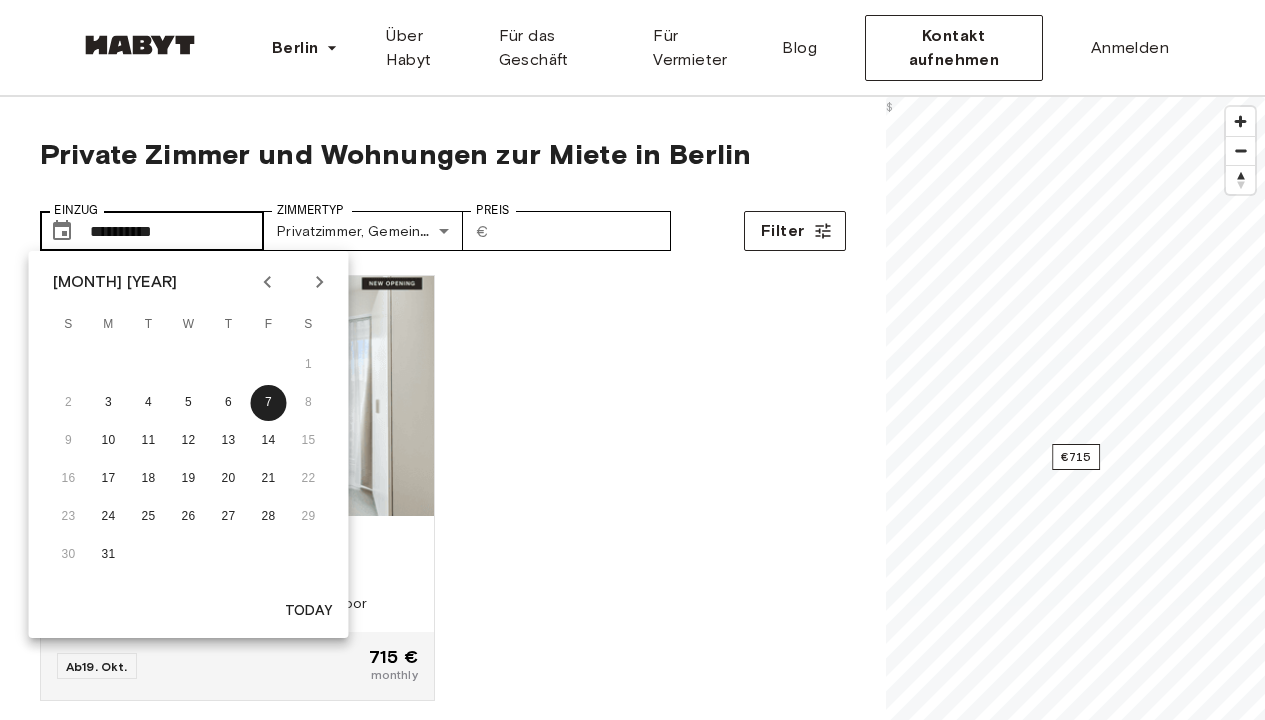 type 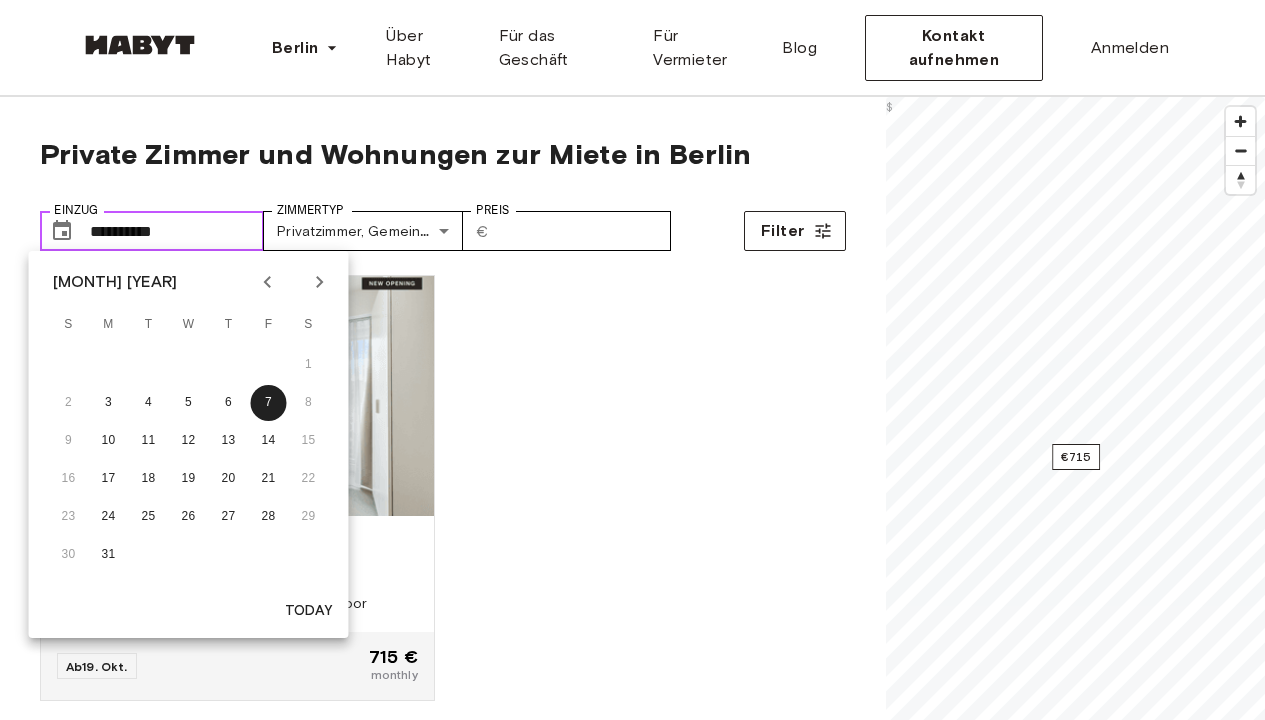 click on "**********" at bounding box center [177, 231] 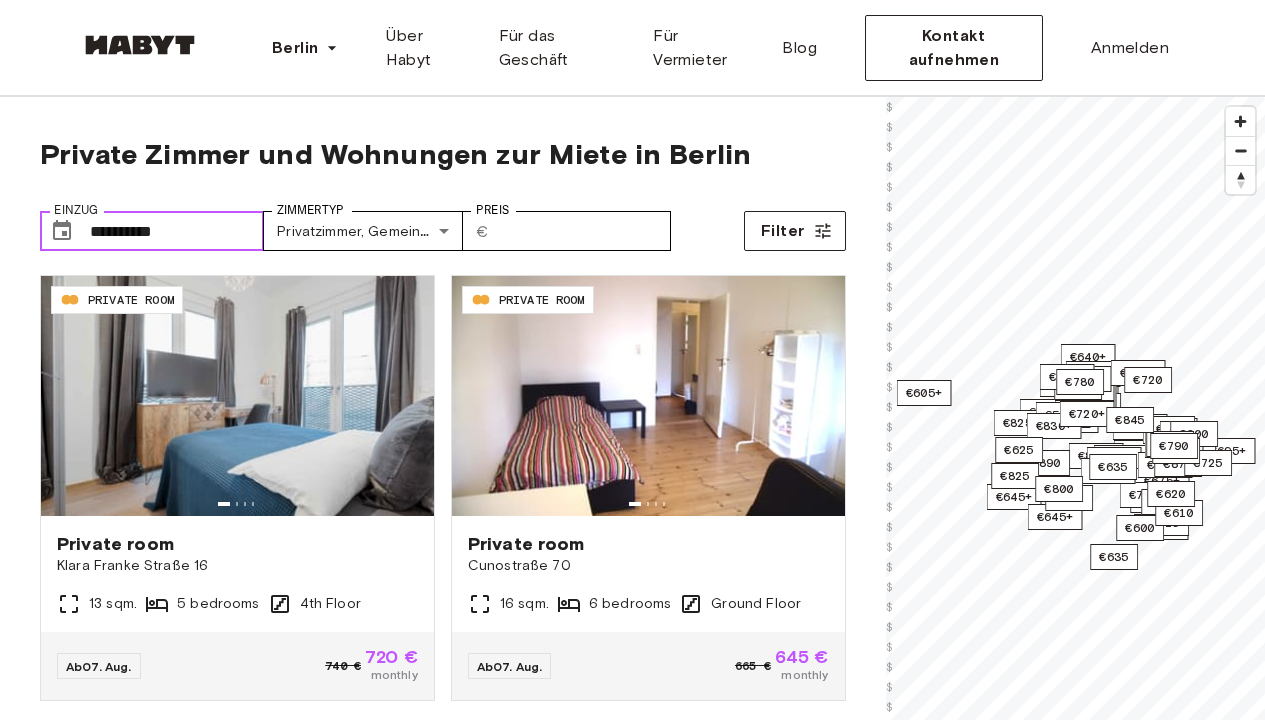 click on "**********" at bounding box center [177, 231] 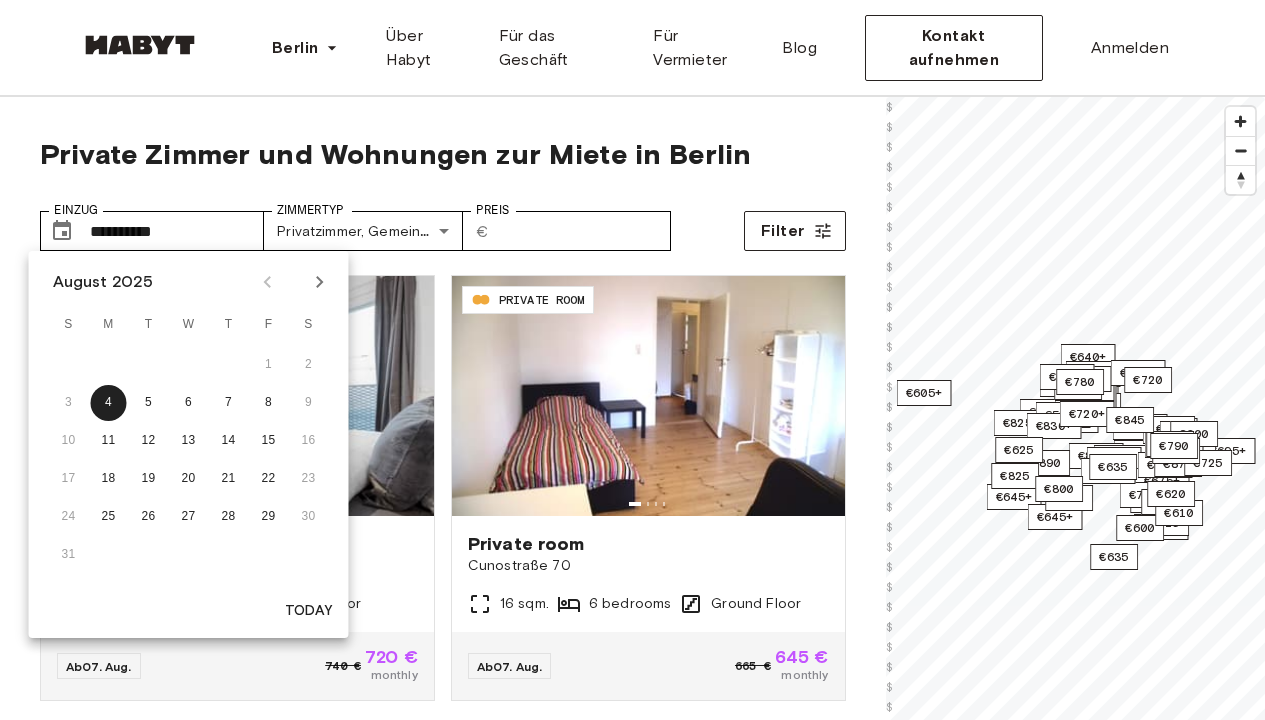 click on "1 2" at bounding box center (189, 365) 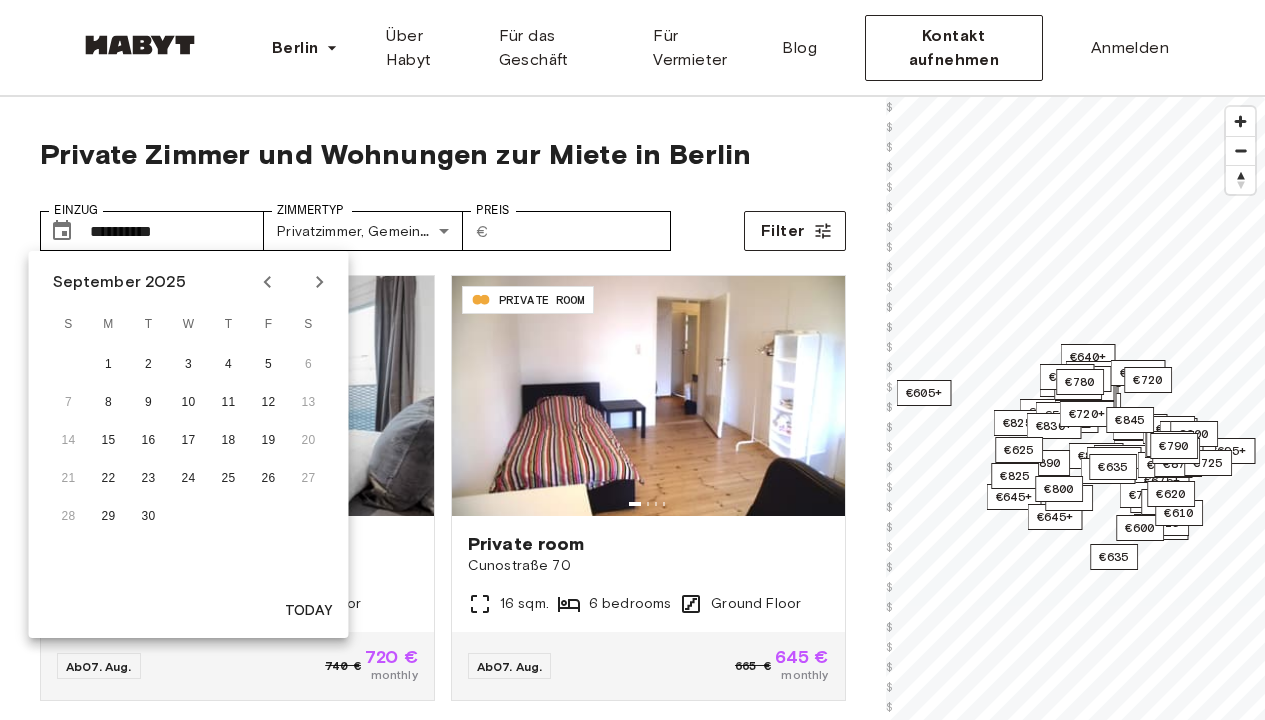 click 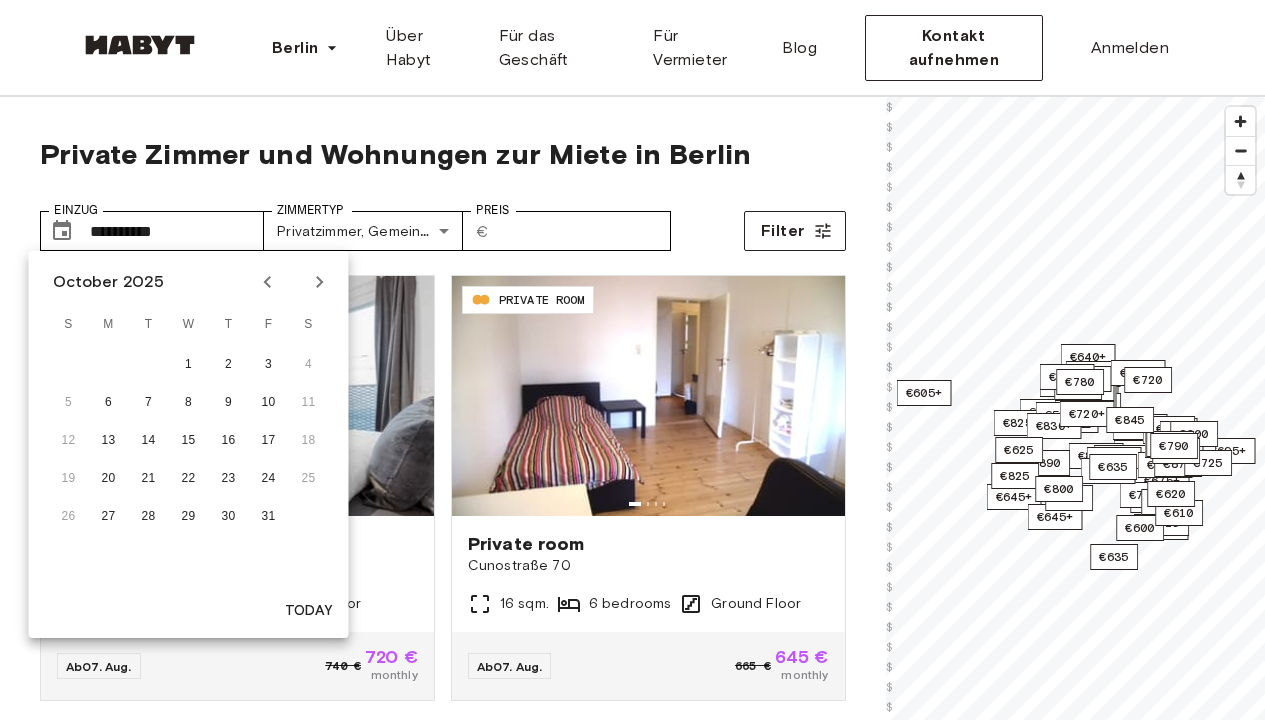 click 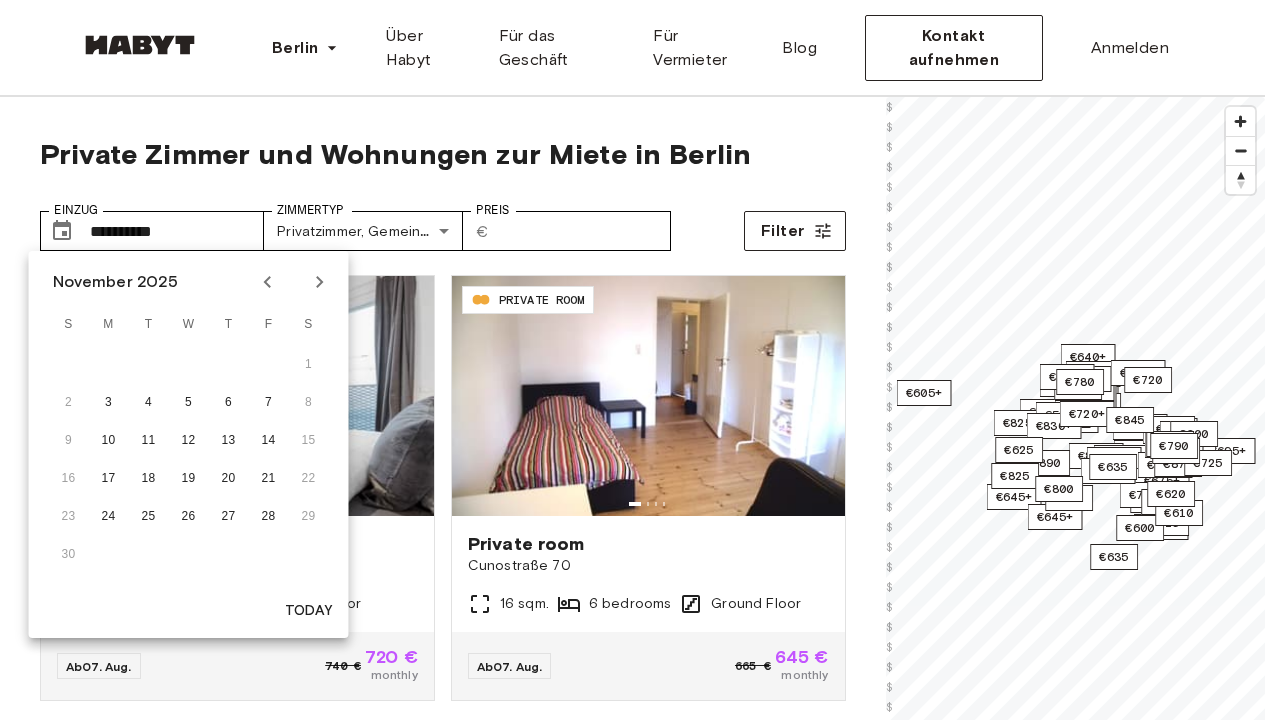 click 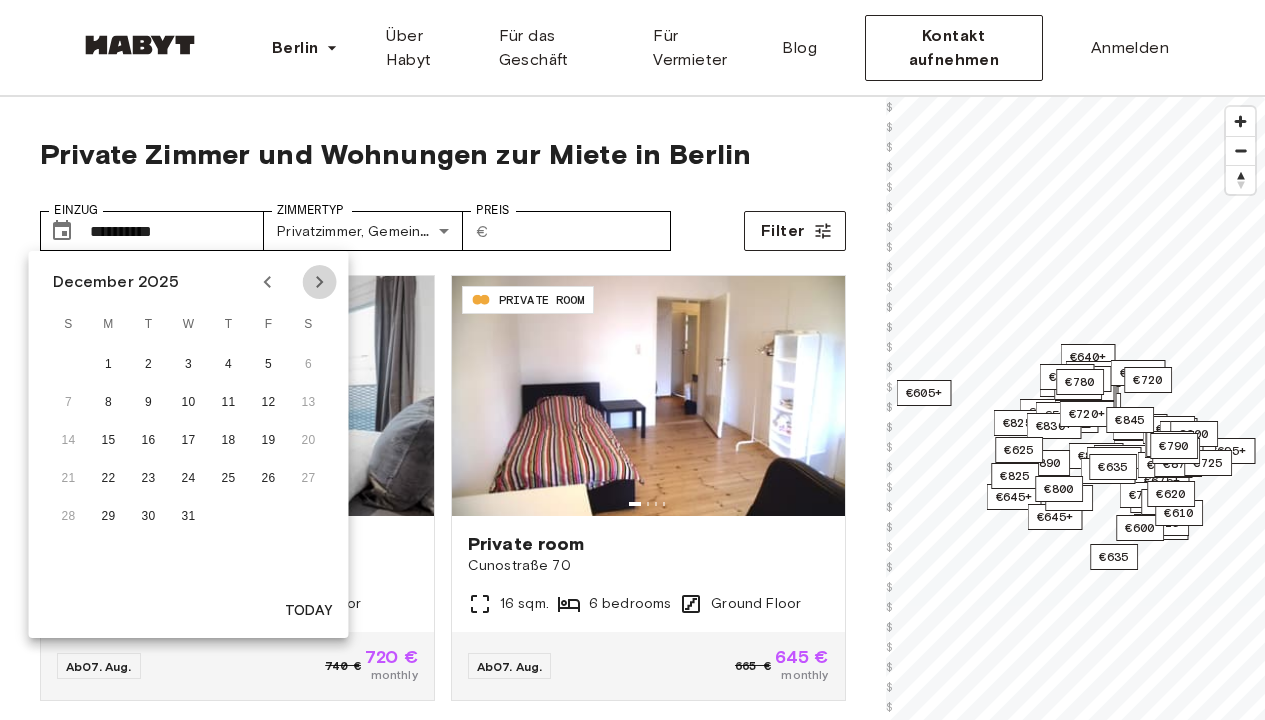 click 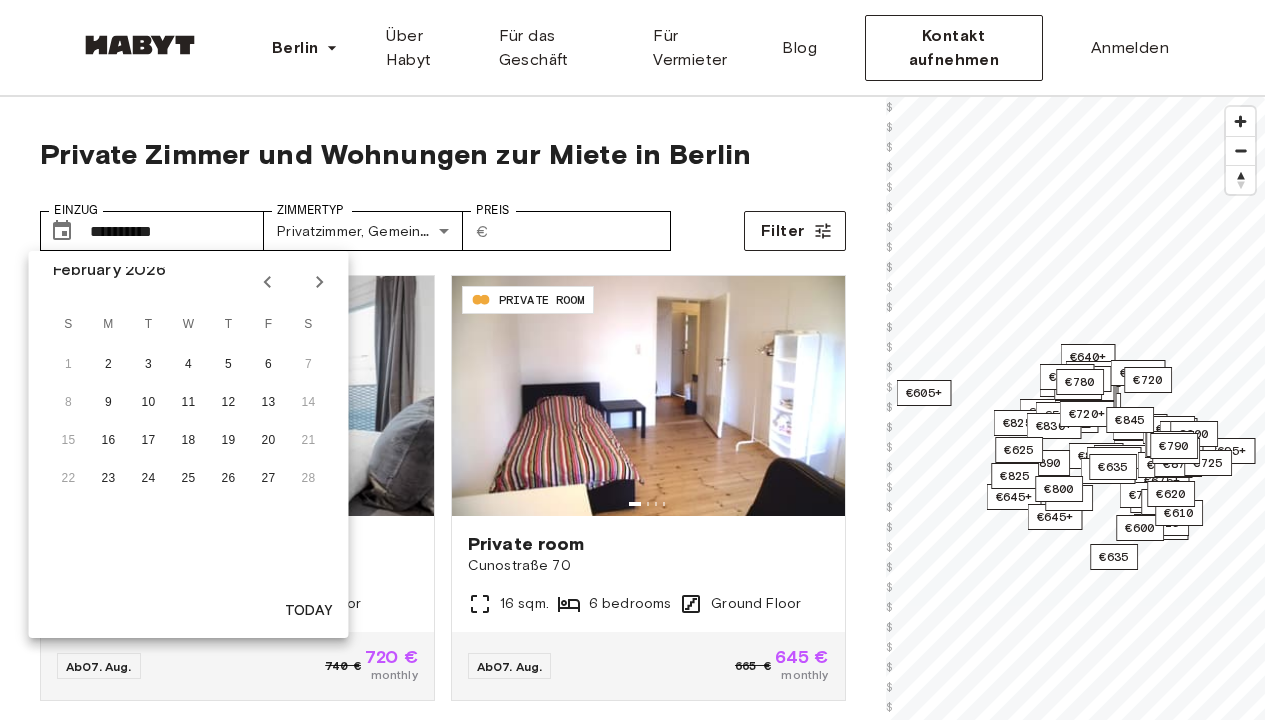 click 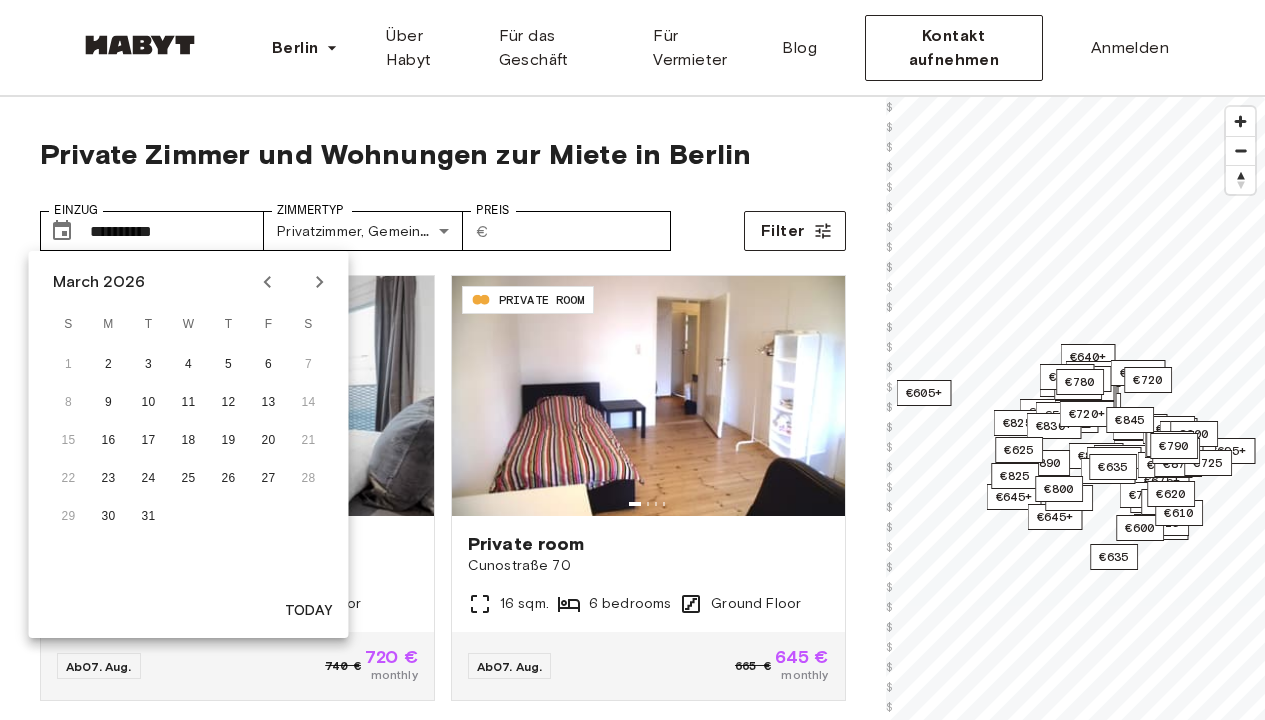 click 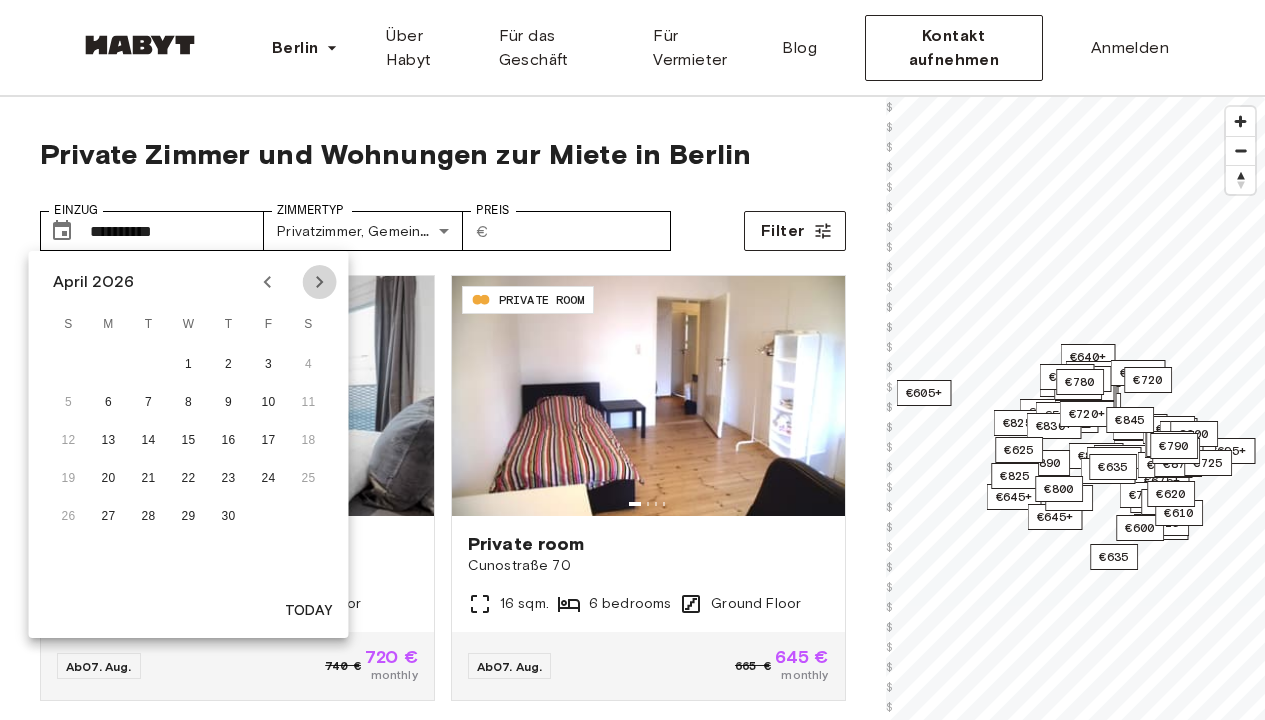click 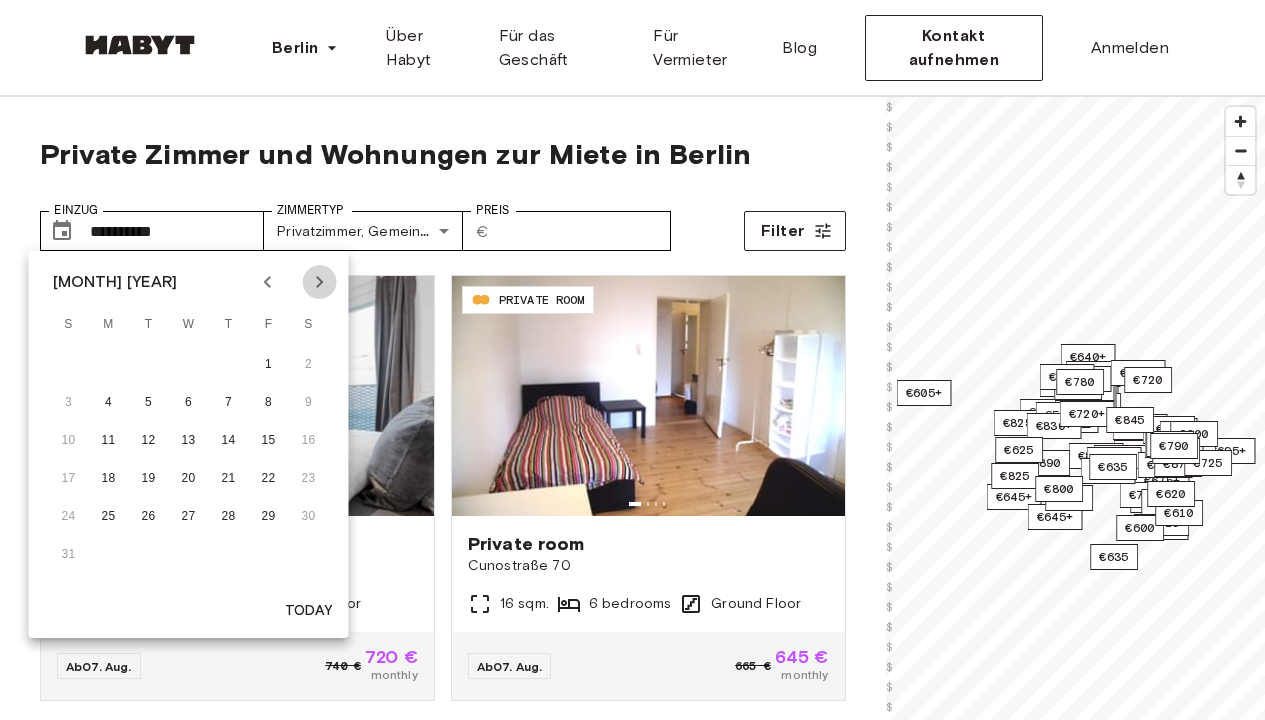 click 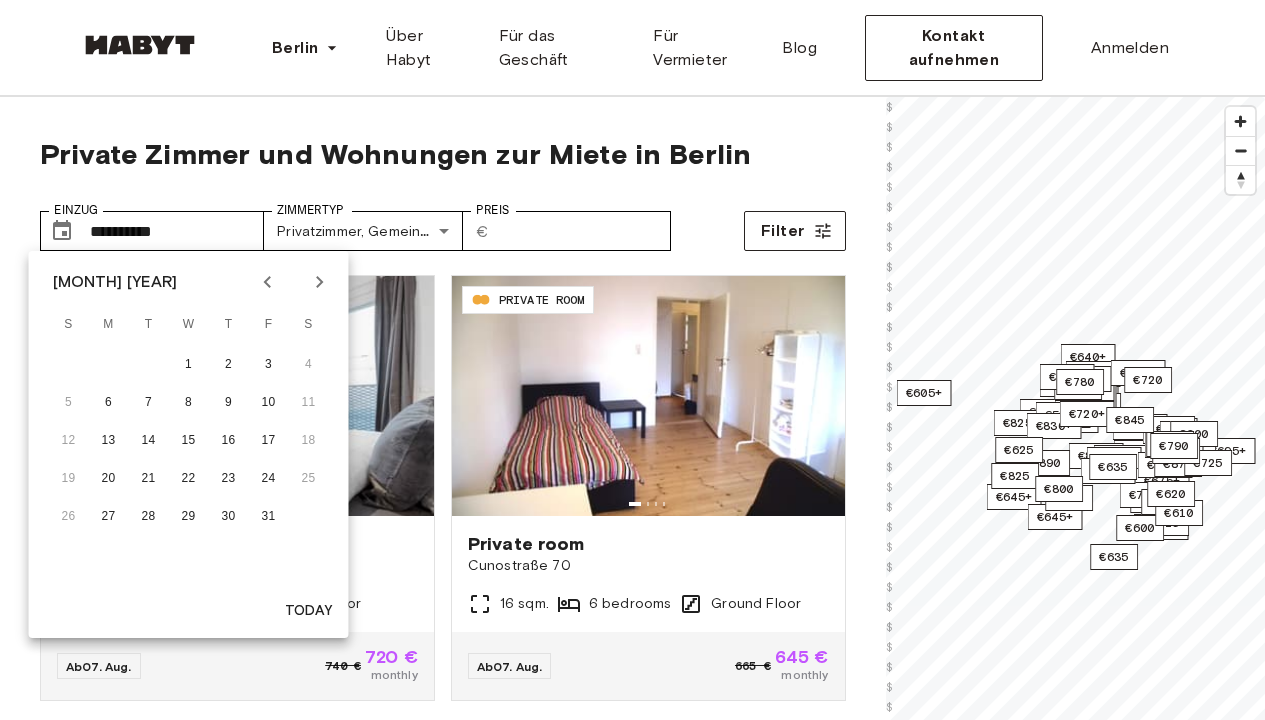 click 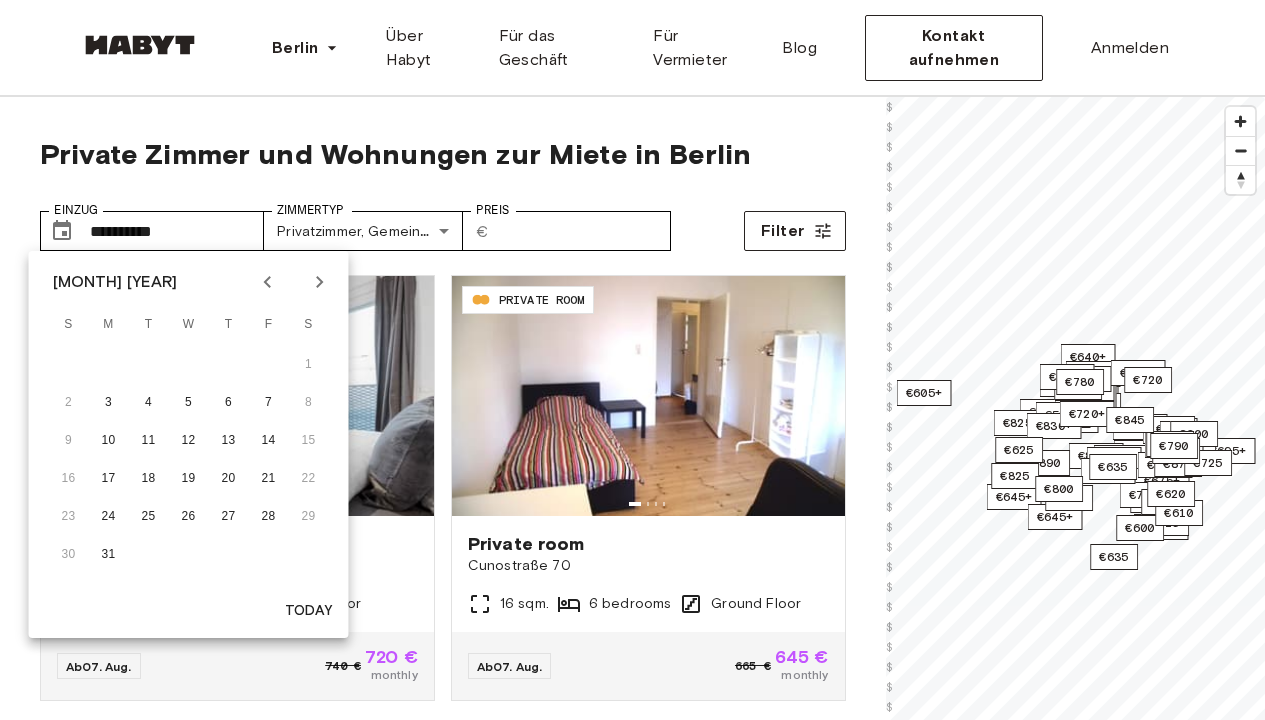click on "1" at bounding box center (189, 365) 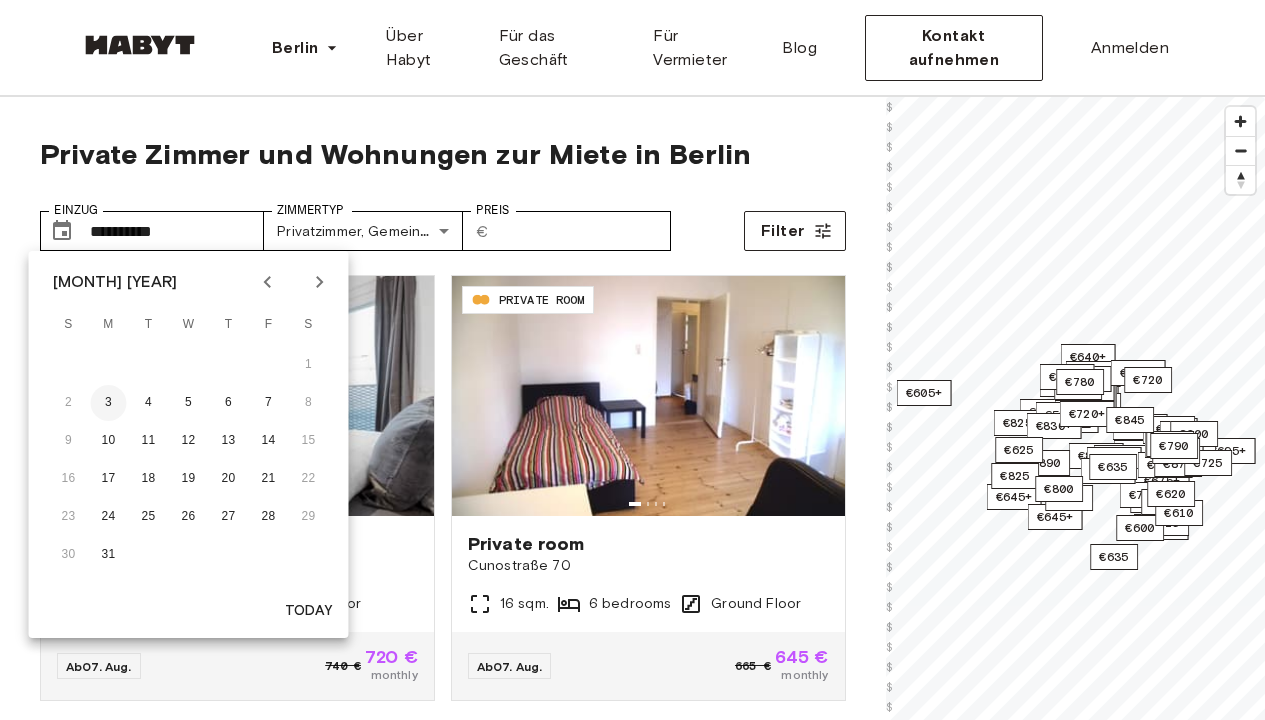 click on "3" at bounding box center [109, 403] 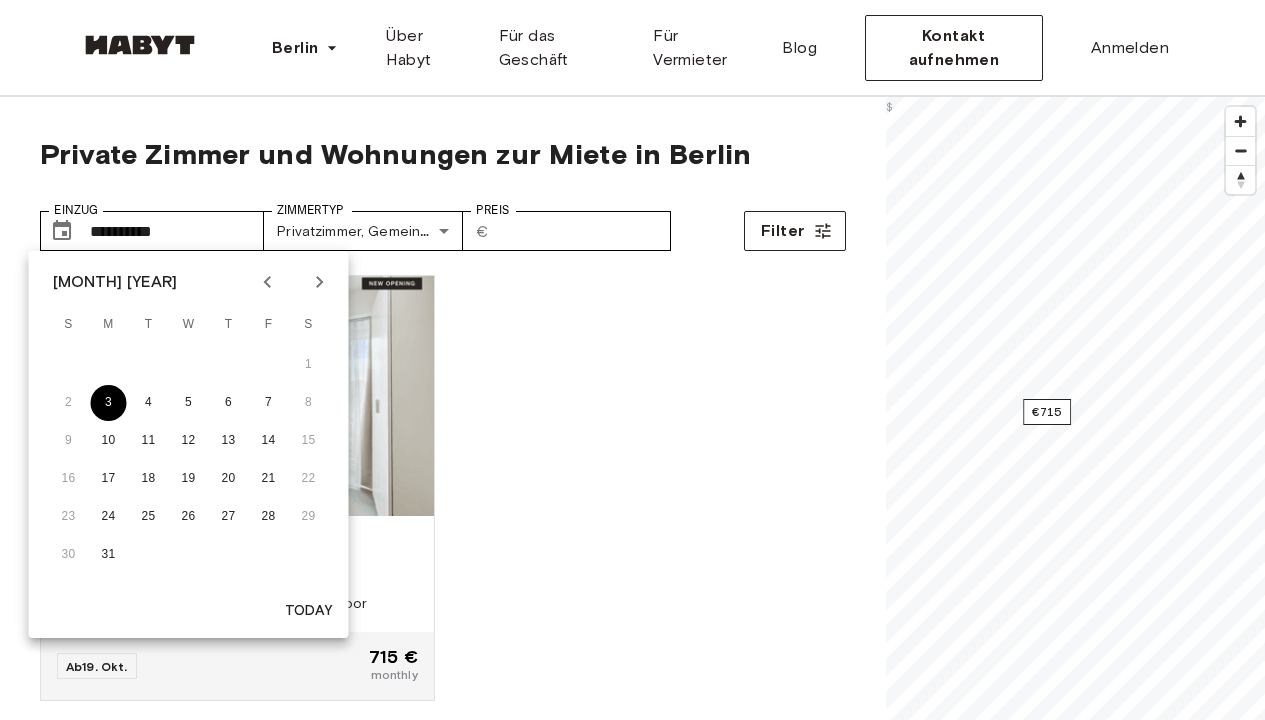 type on "**********" 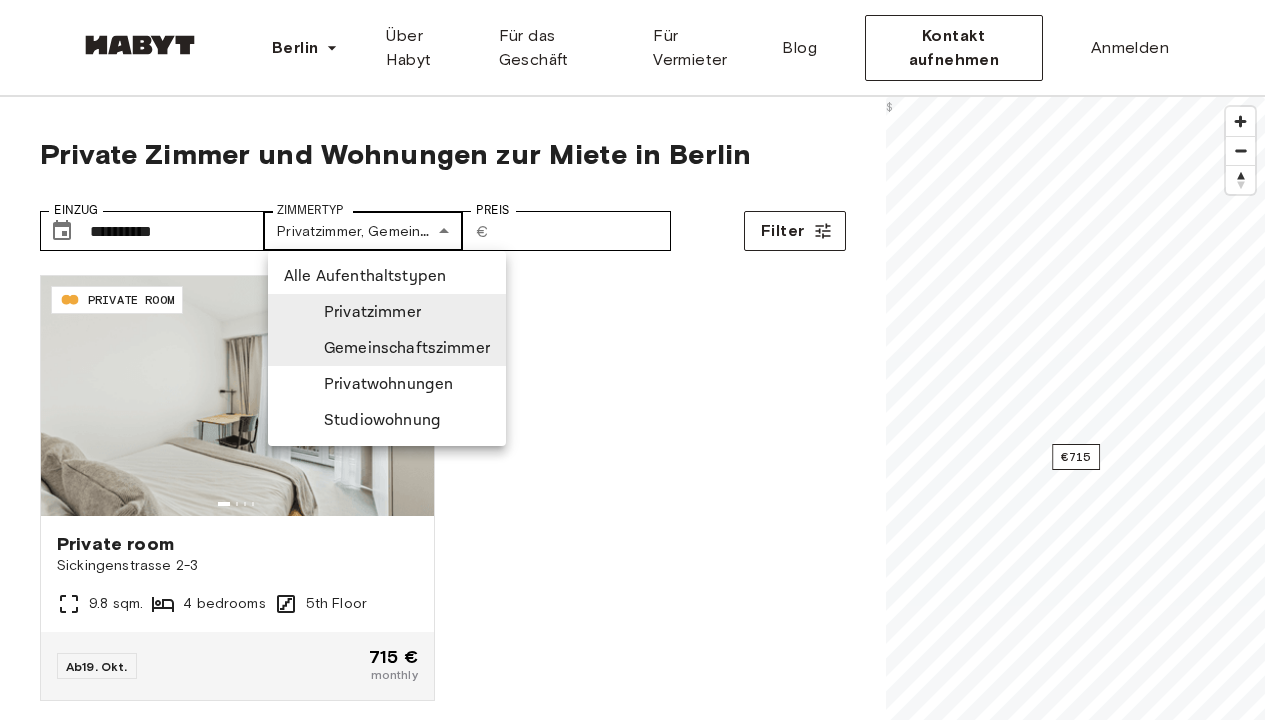 click on "**********" at bounding box center (640, 2477) 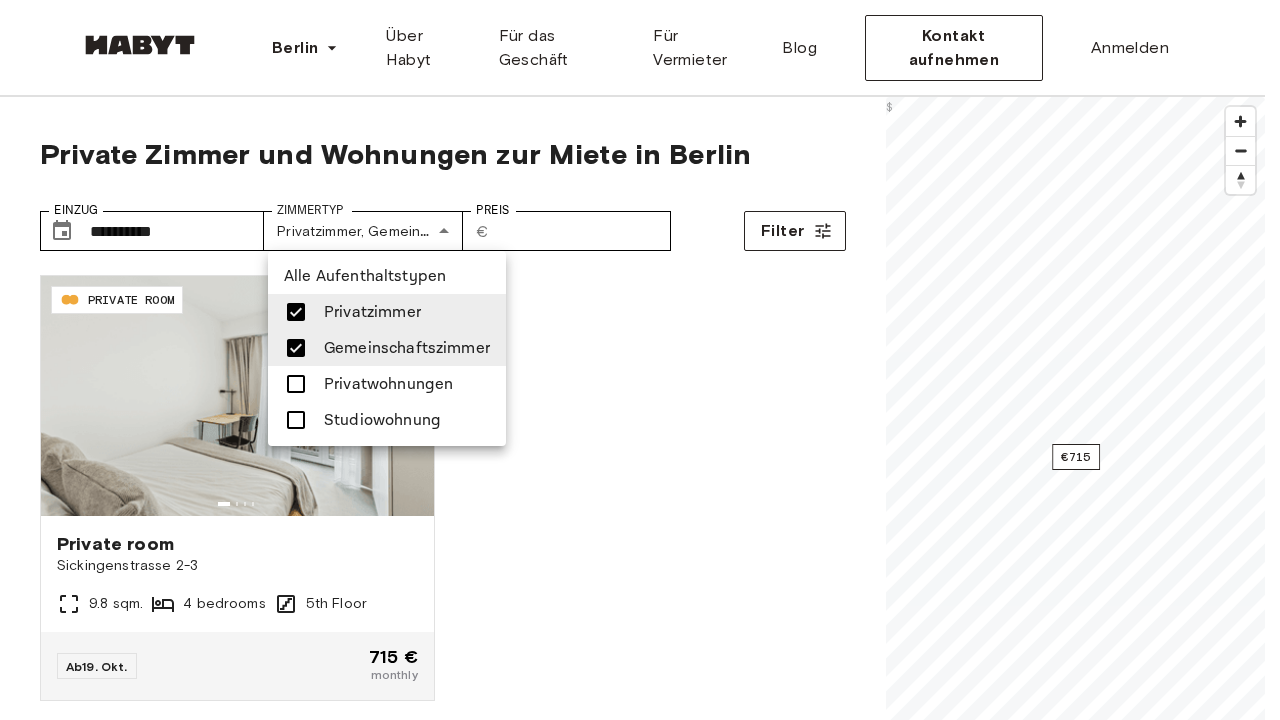 click at bounding box center [296, 312] 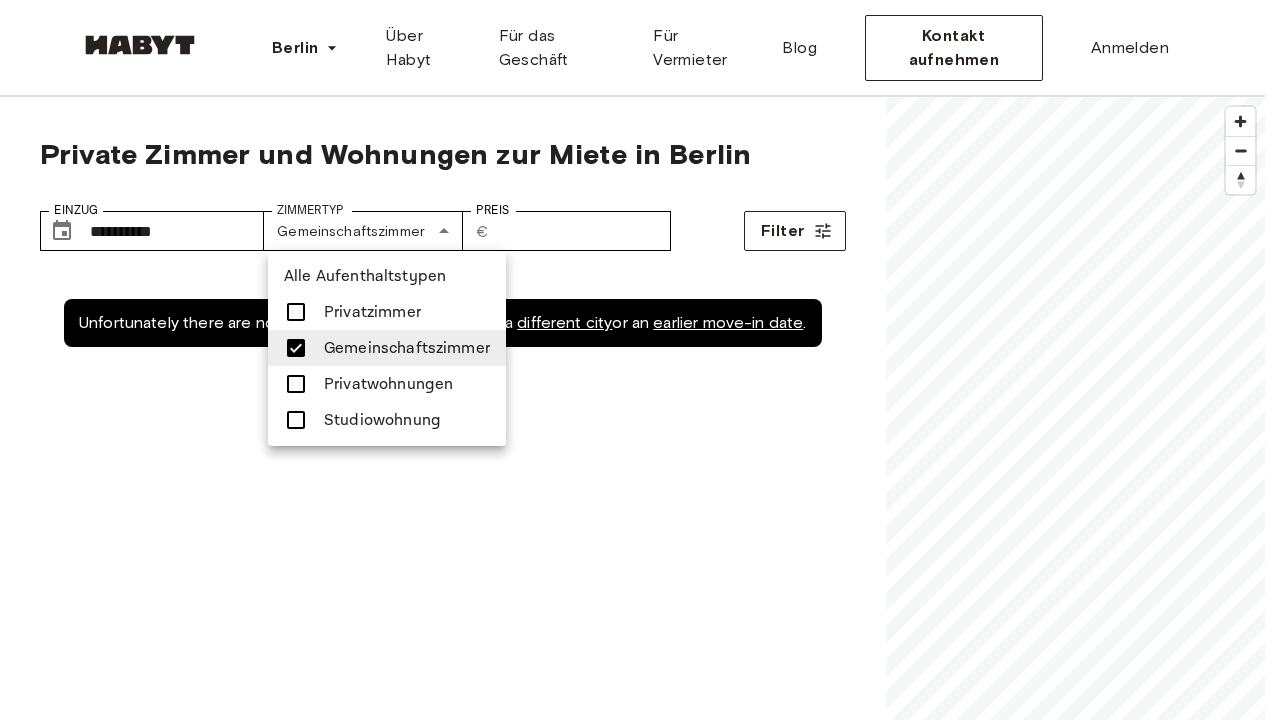 click at bounding box center [296, 384] 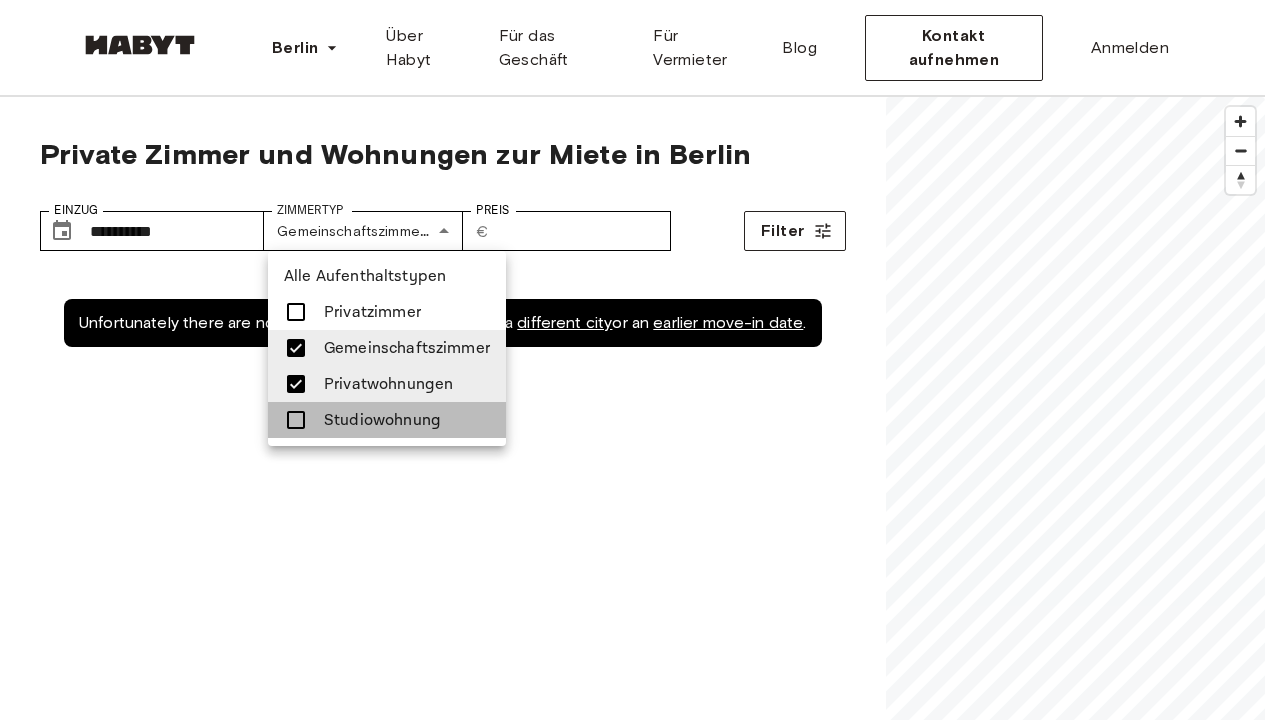 click at bounding box center (296, 420) 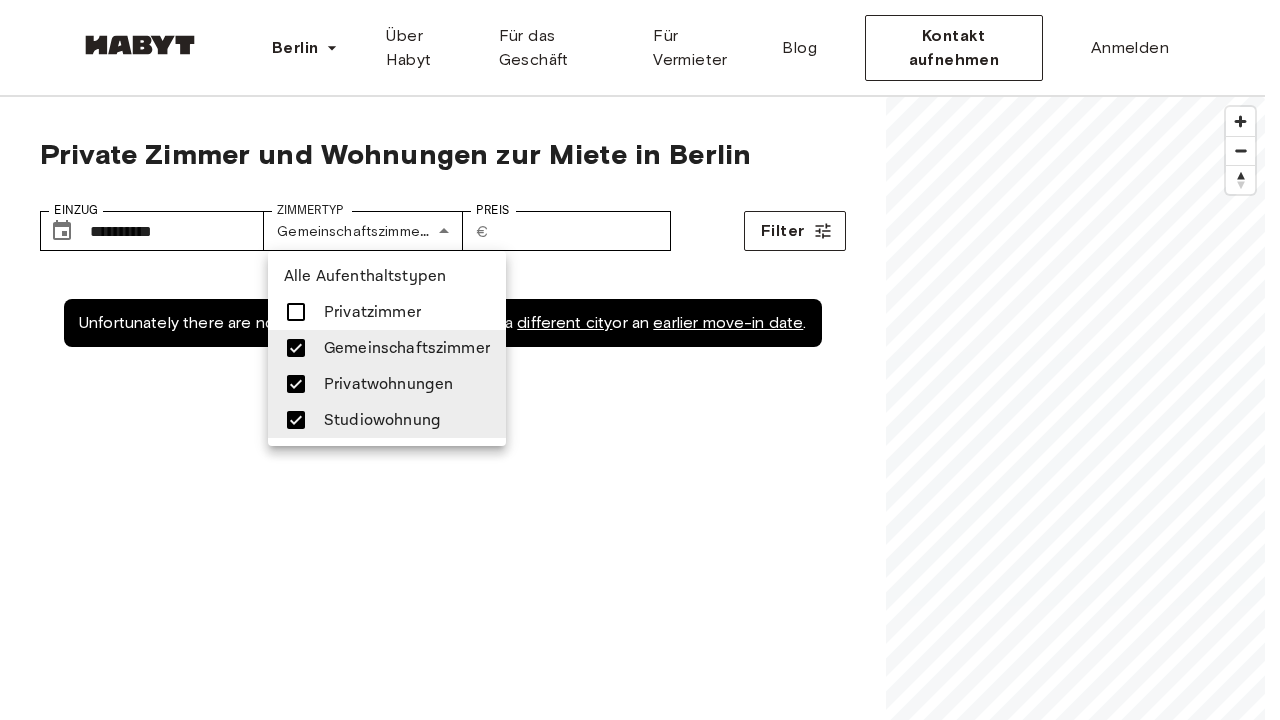 click at bounding box center [296, 384] 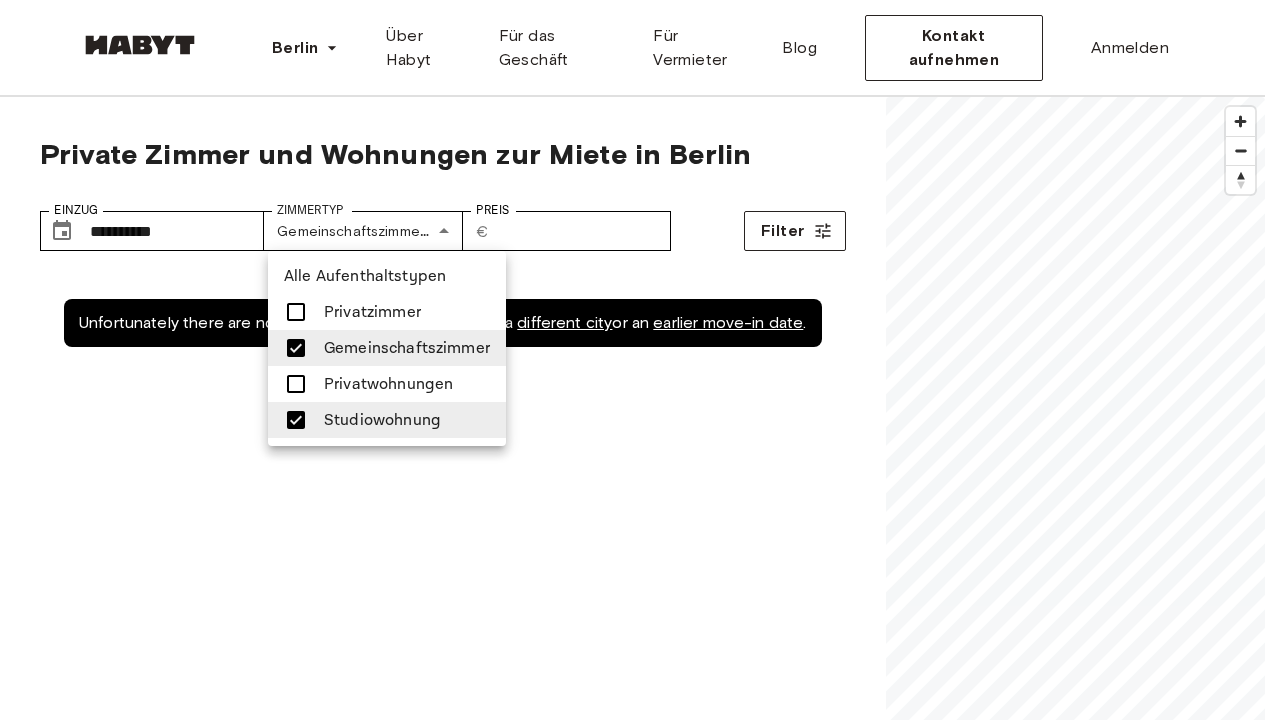 click at bounding box center (296, 348) 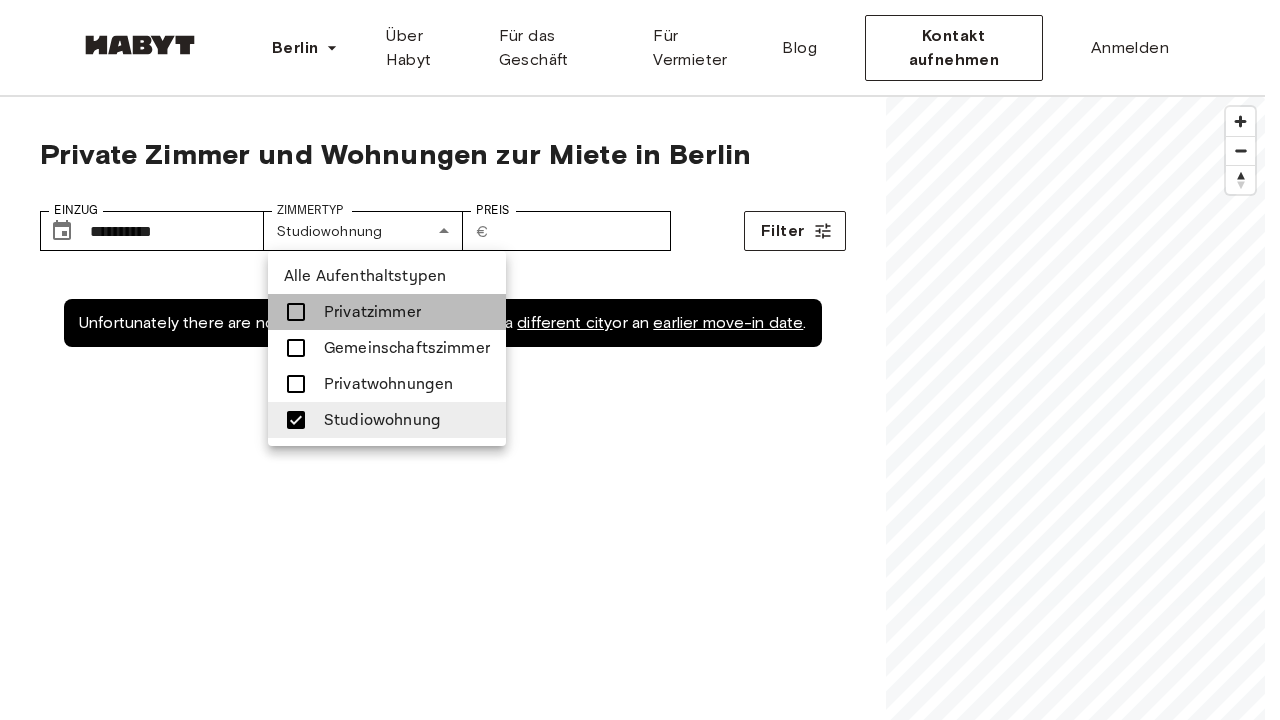 click at bounding box center [296, 312] 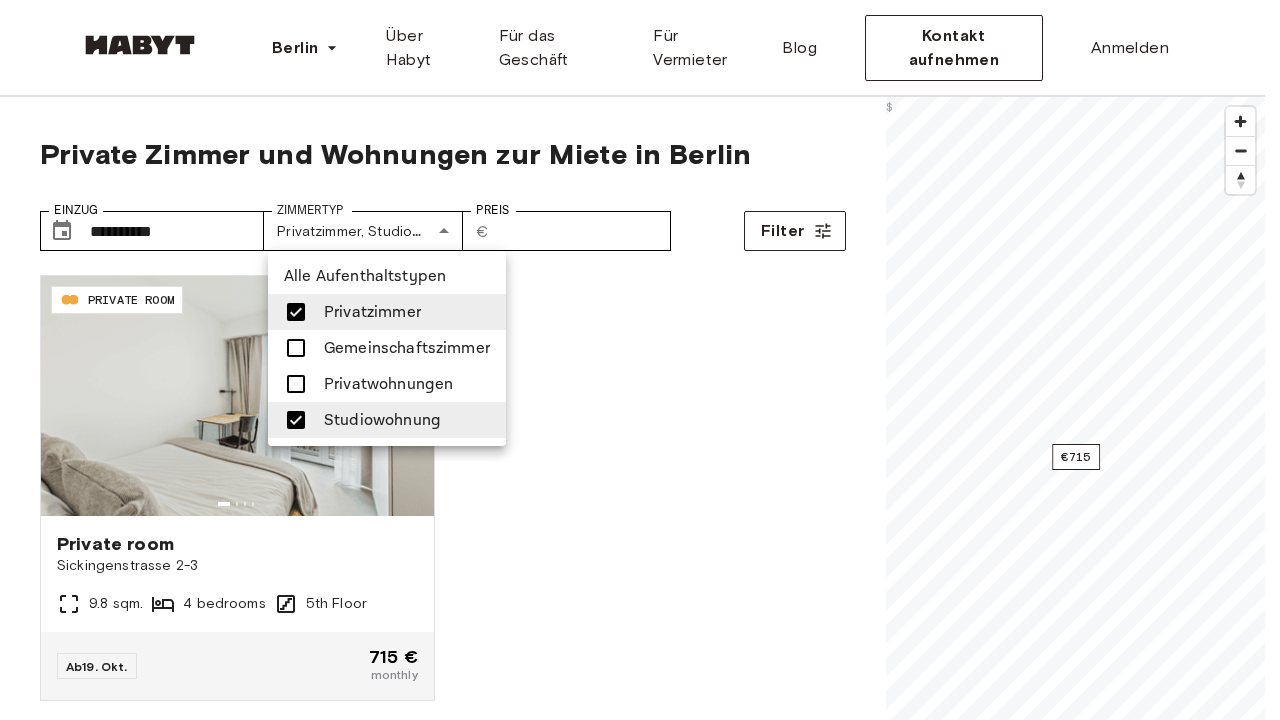 click at bounding box center (640, 360) 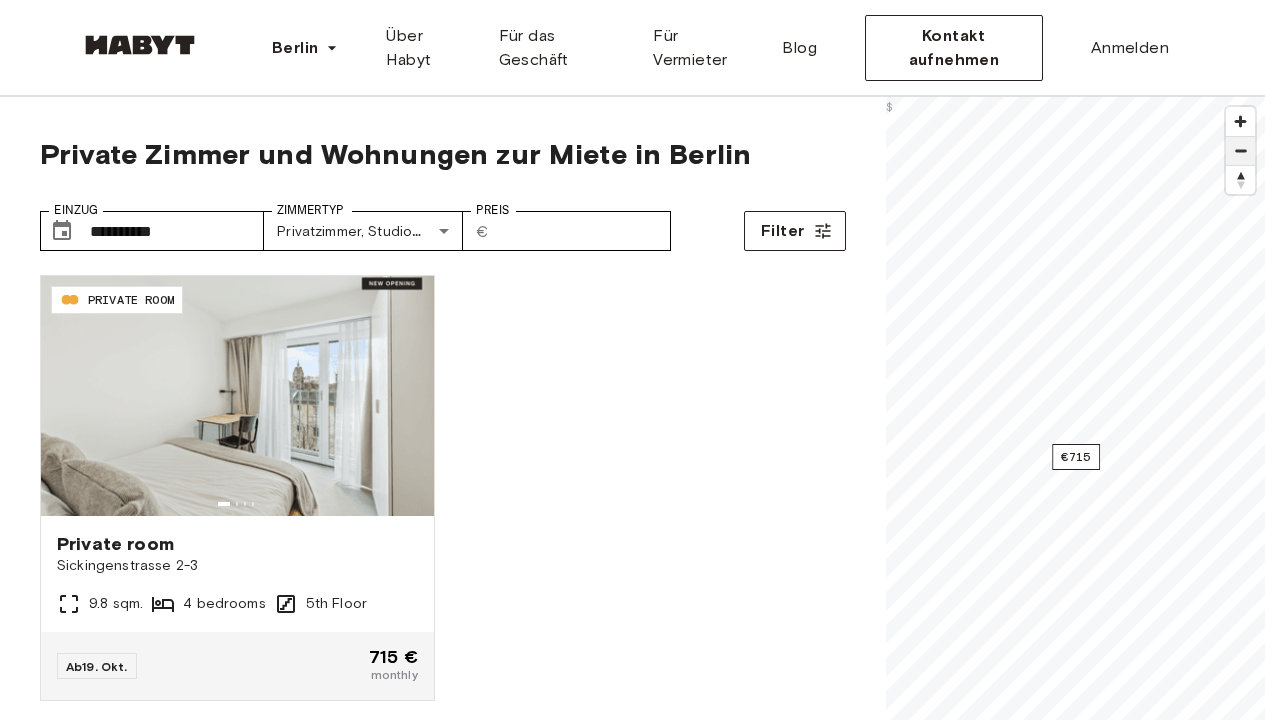 click at bounding box center [1240, 151] 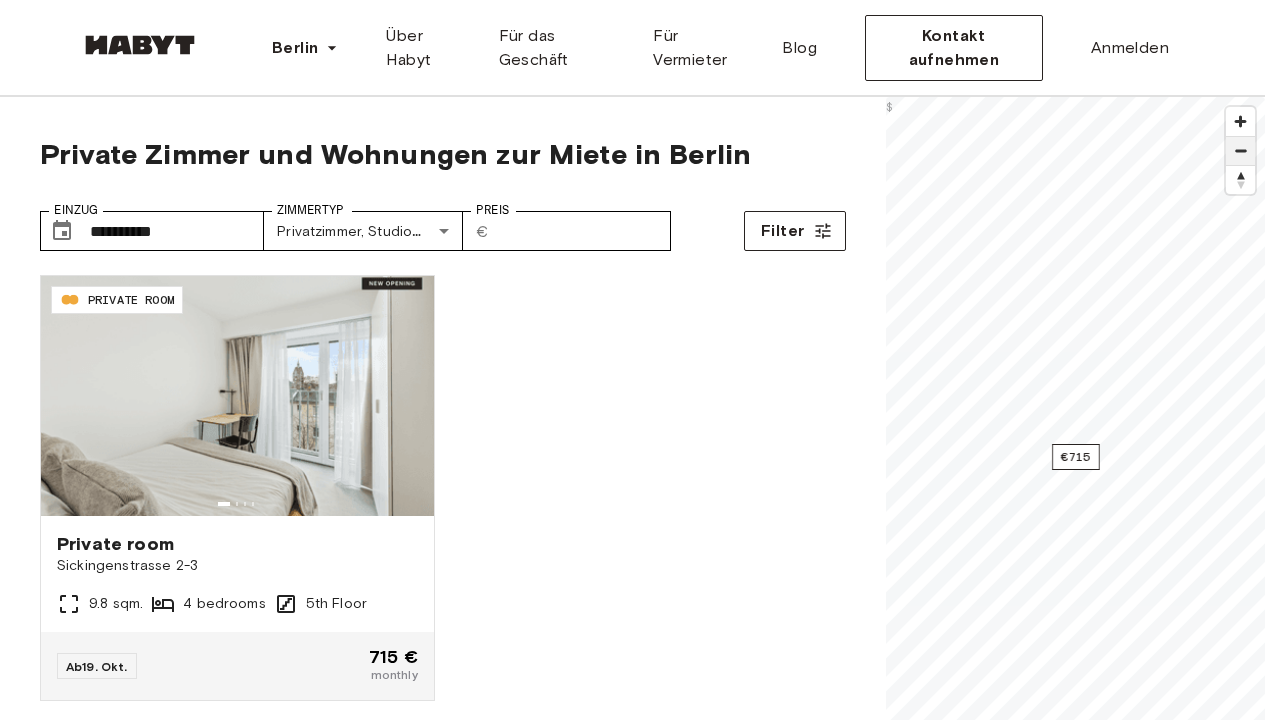 click at bounding box center (1240, 151) 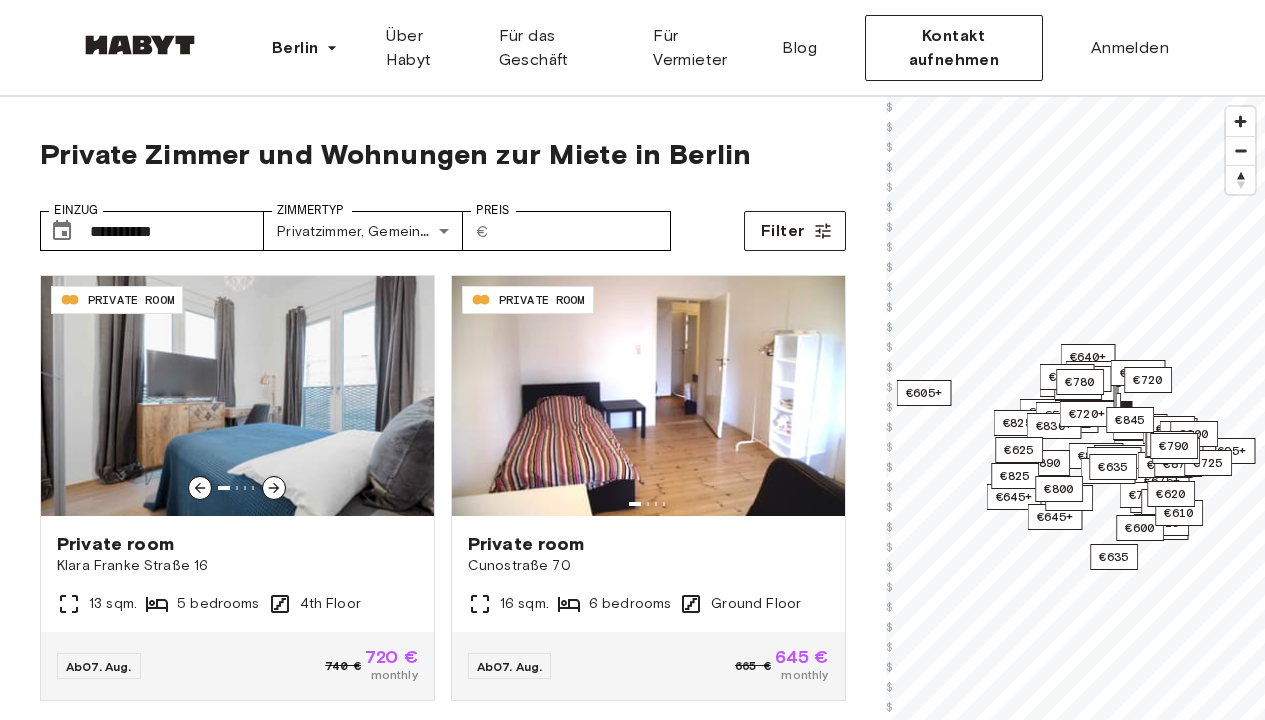 scroll, scrollTop: 0, scrollLeft: 0, axis: both 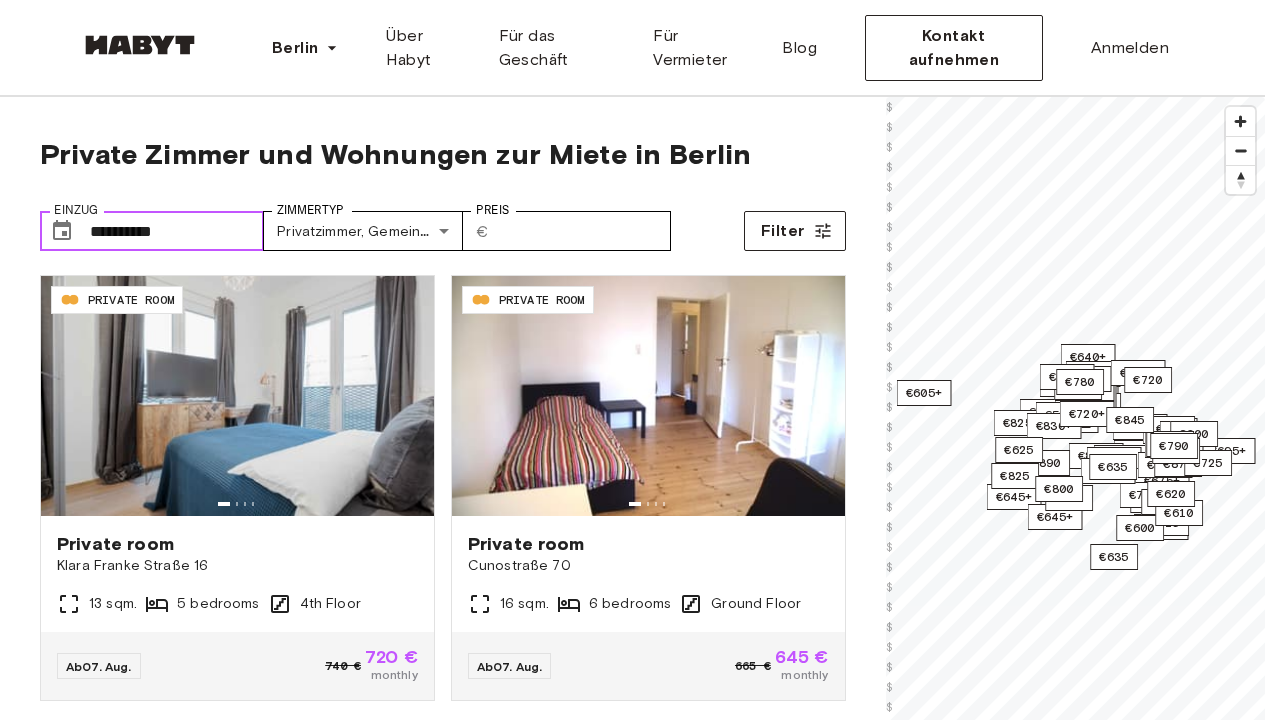 click on "**********" at bounding box center (177, 231) 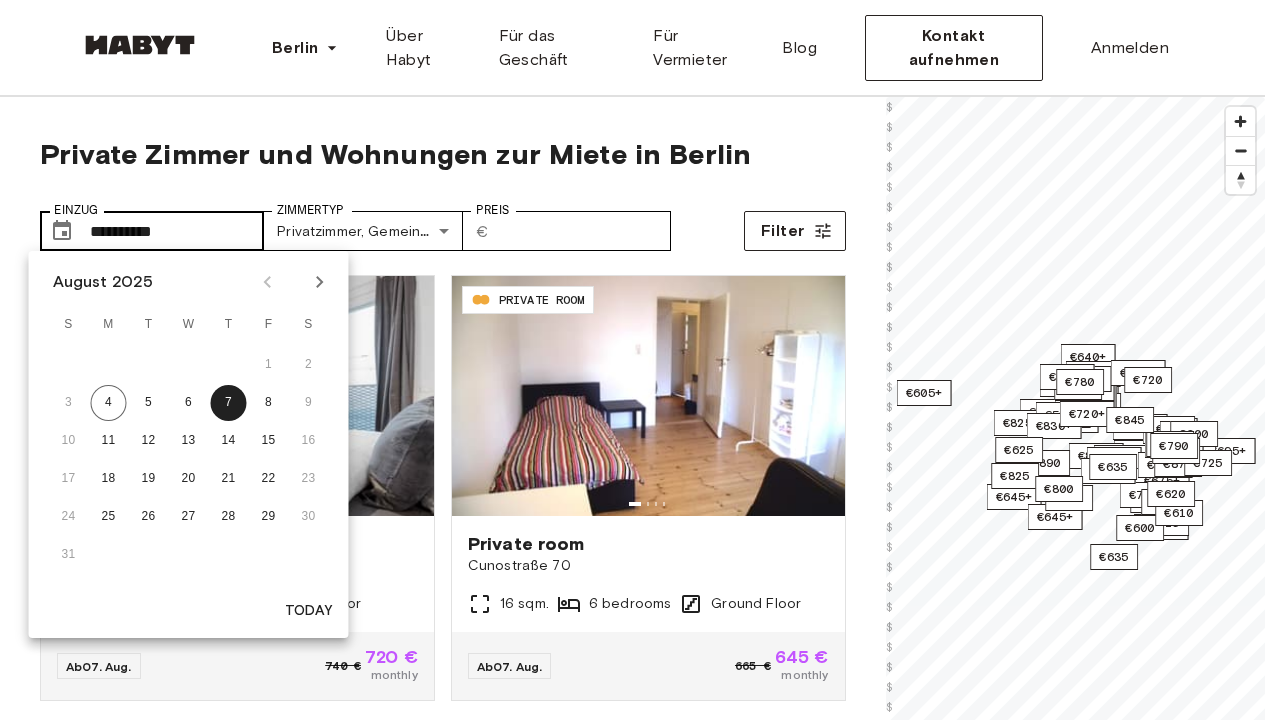 type 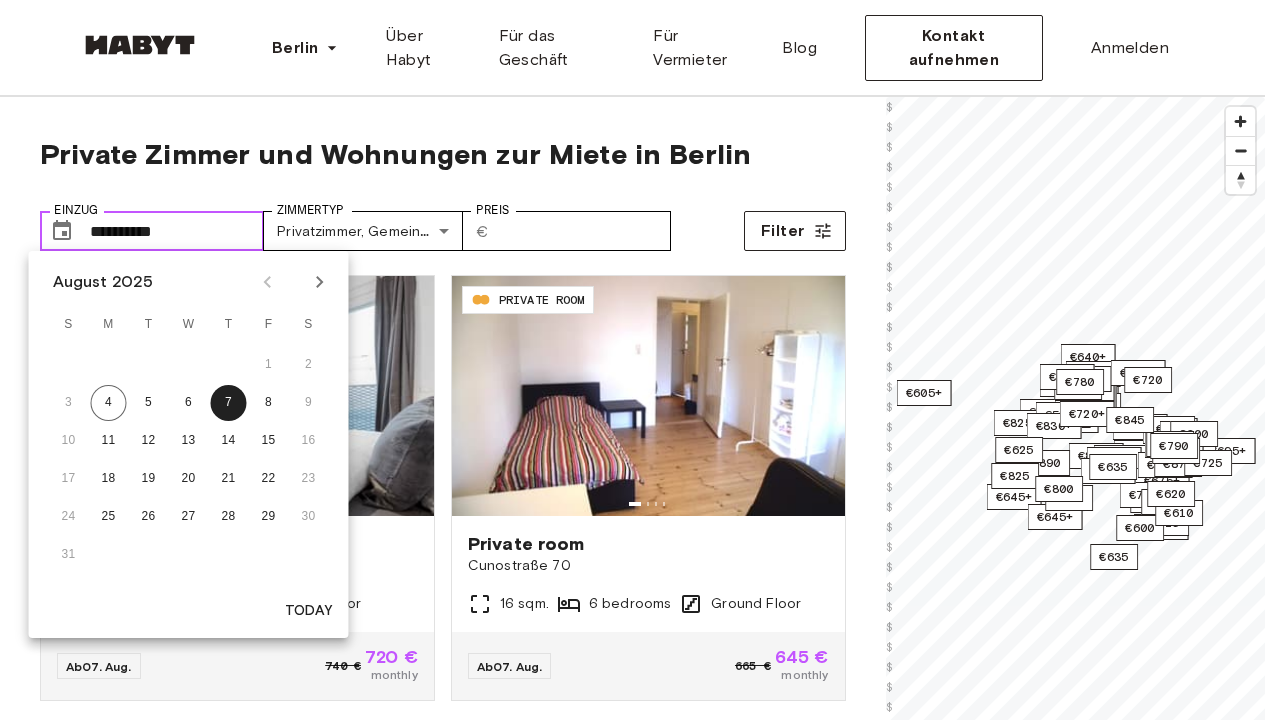 click on "**********" at bounding box center [177, 231] 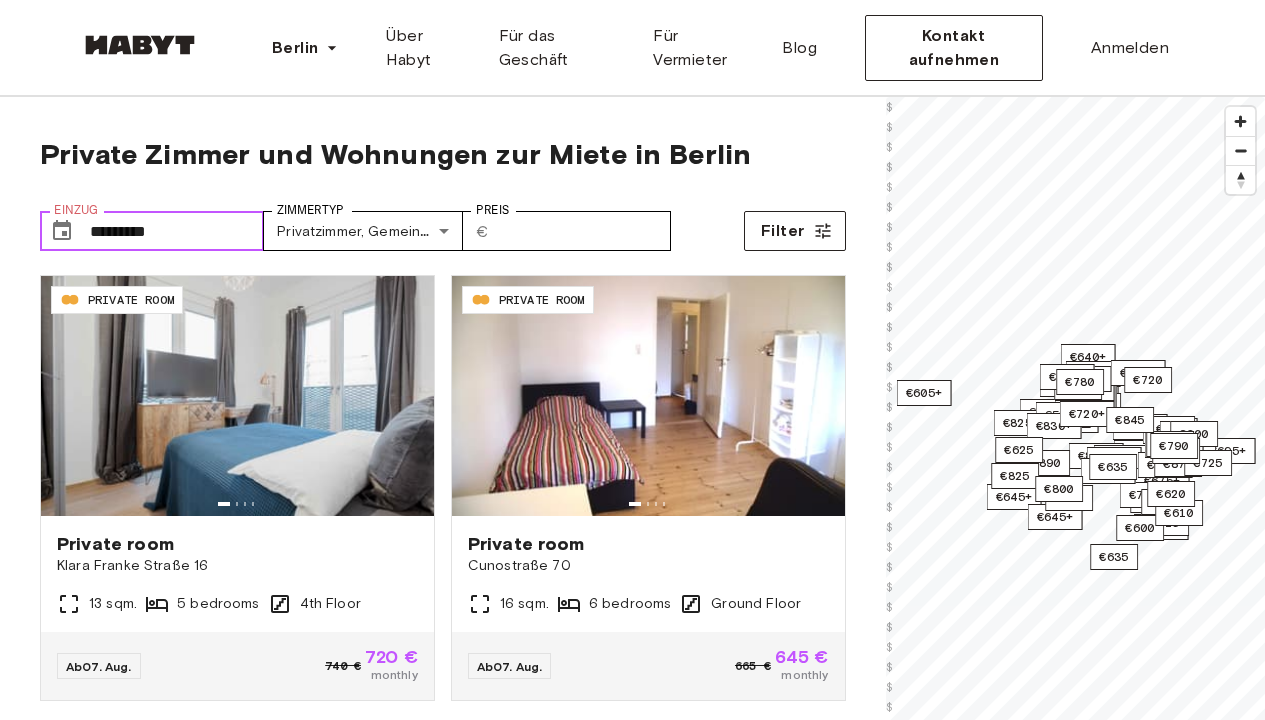 type on "**********" 